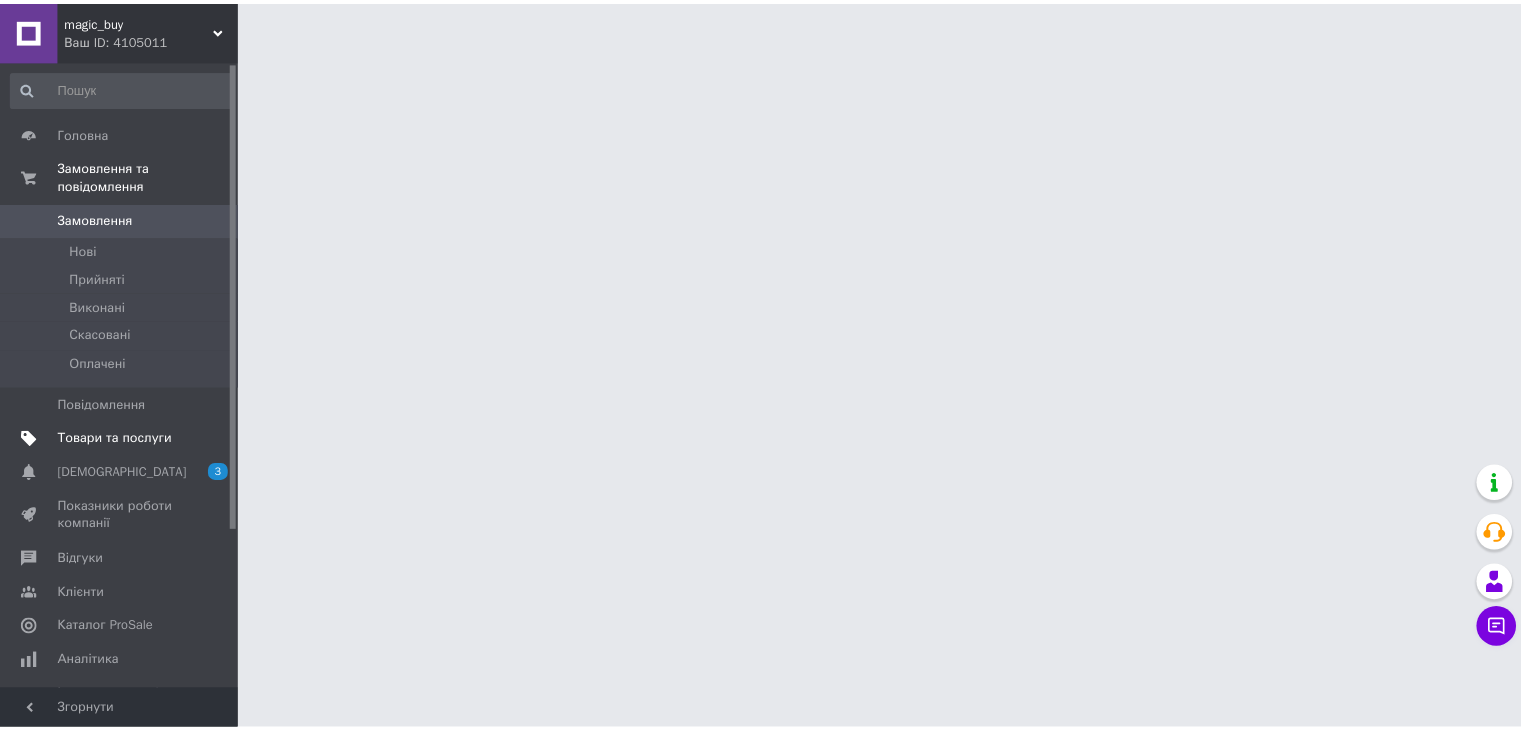 scroll, scrollTop: 0, scrollLeft: 0, axis: both 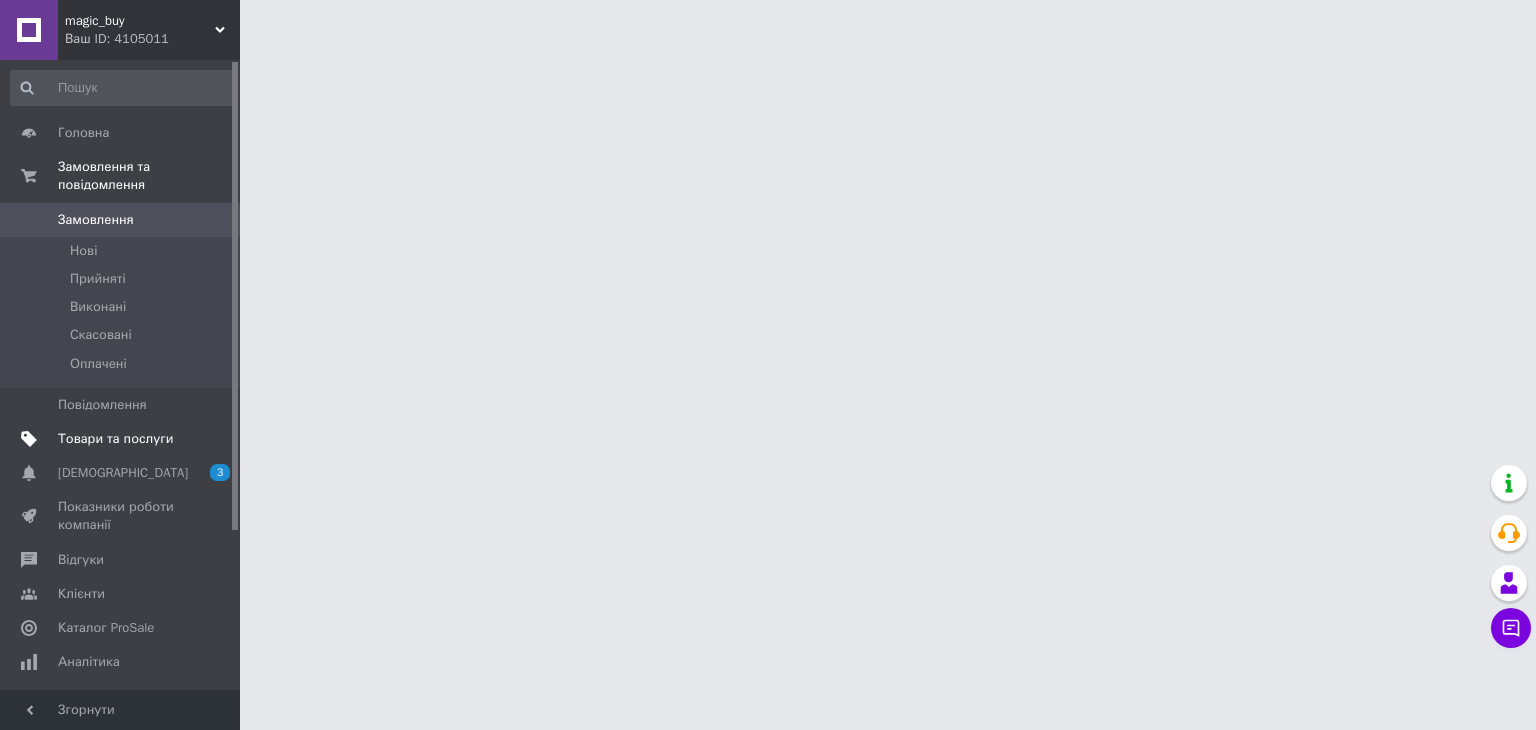 click on "Товари та послуги" at bounding box center [115, 439] 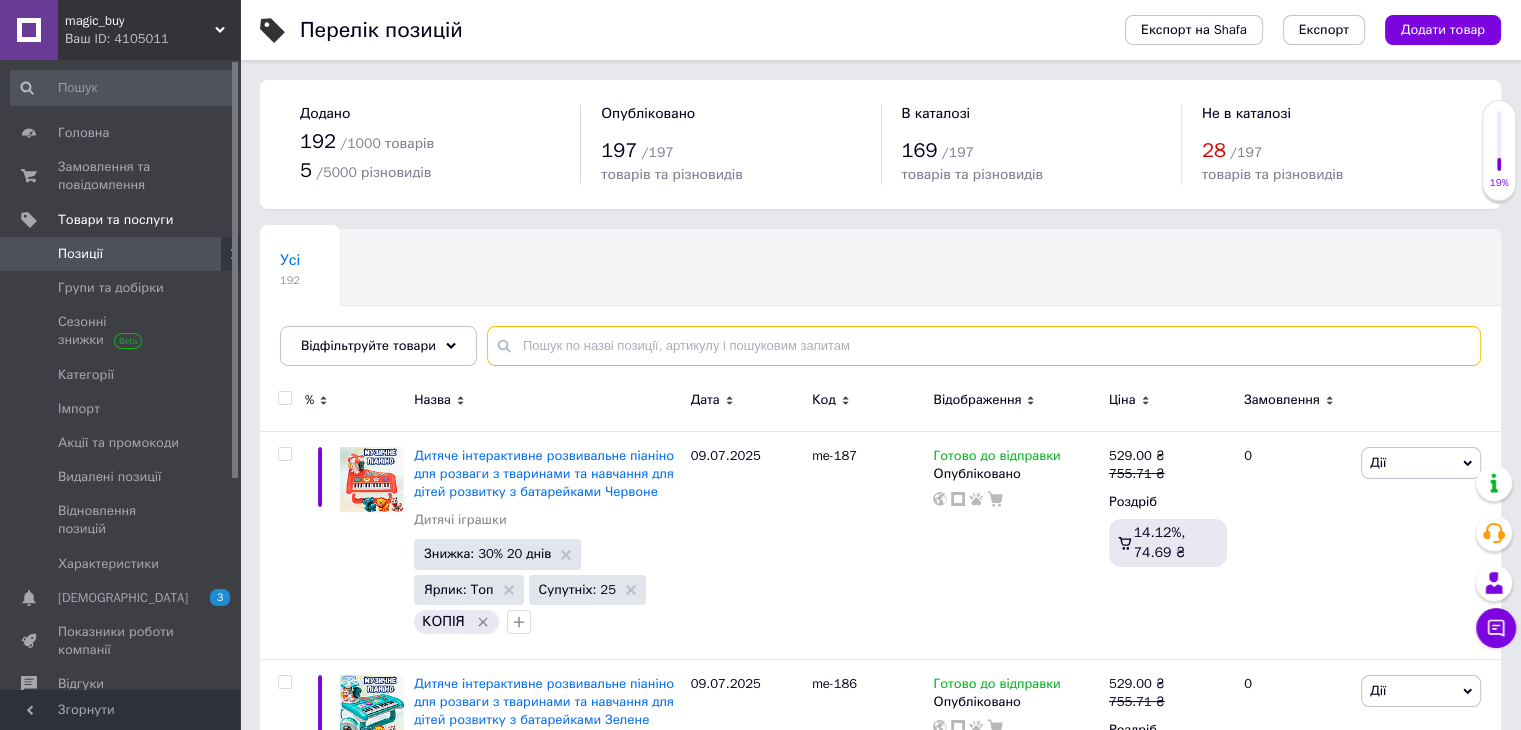 click at bounding box center (984, 346) 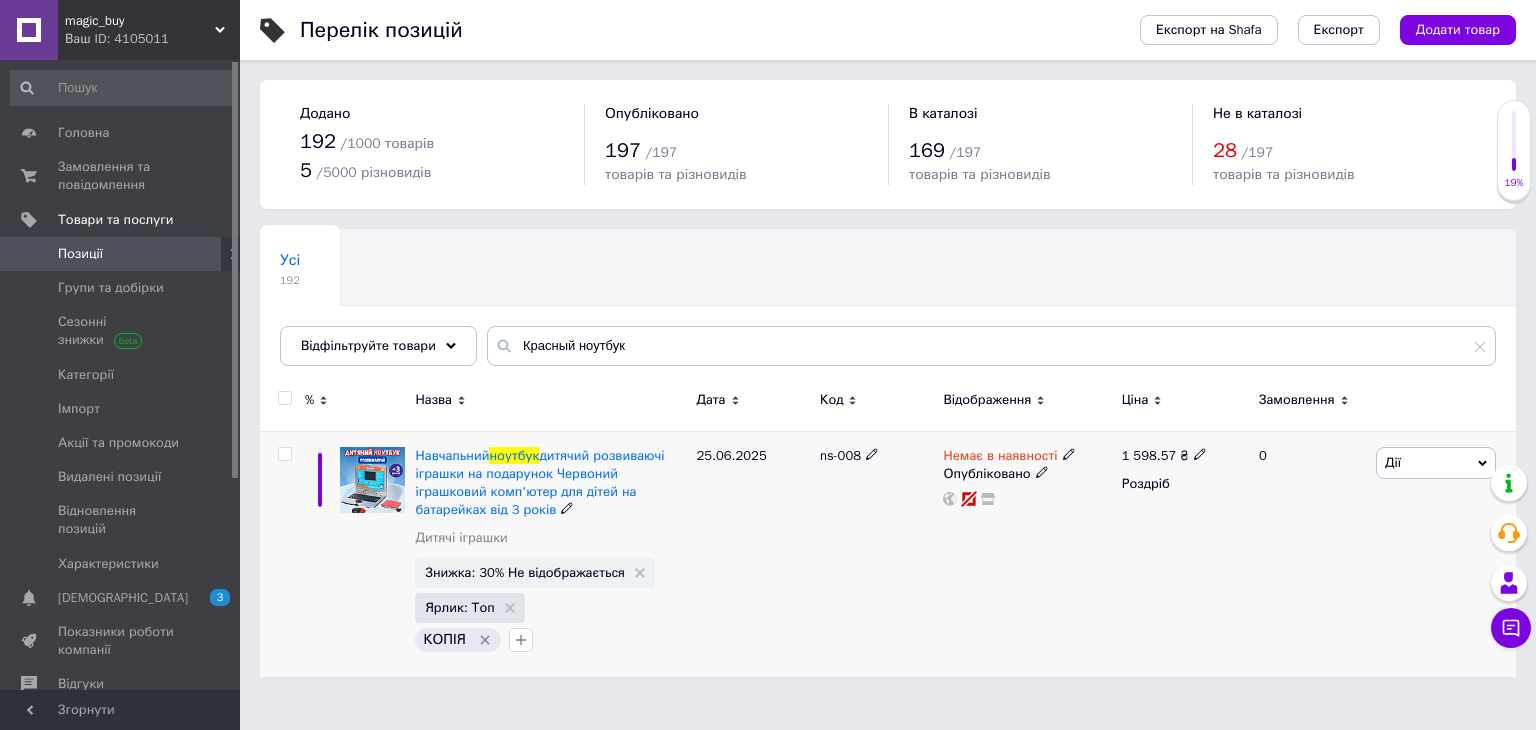 click 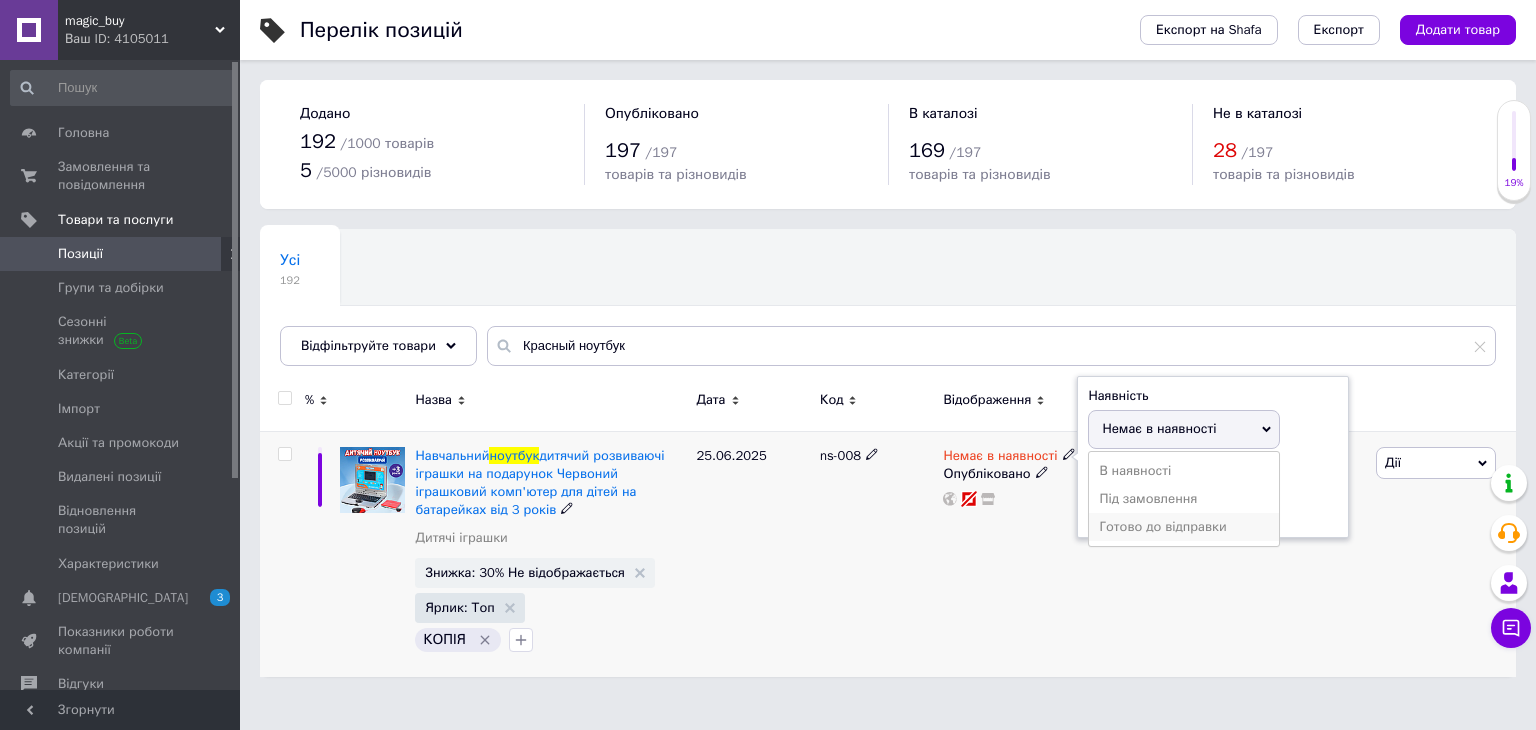 click on "Готово до відправки" at bounding box center (1184, 527) 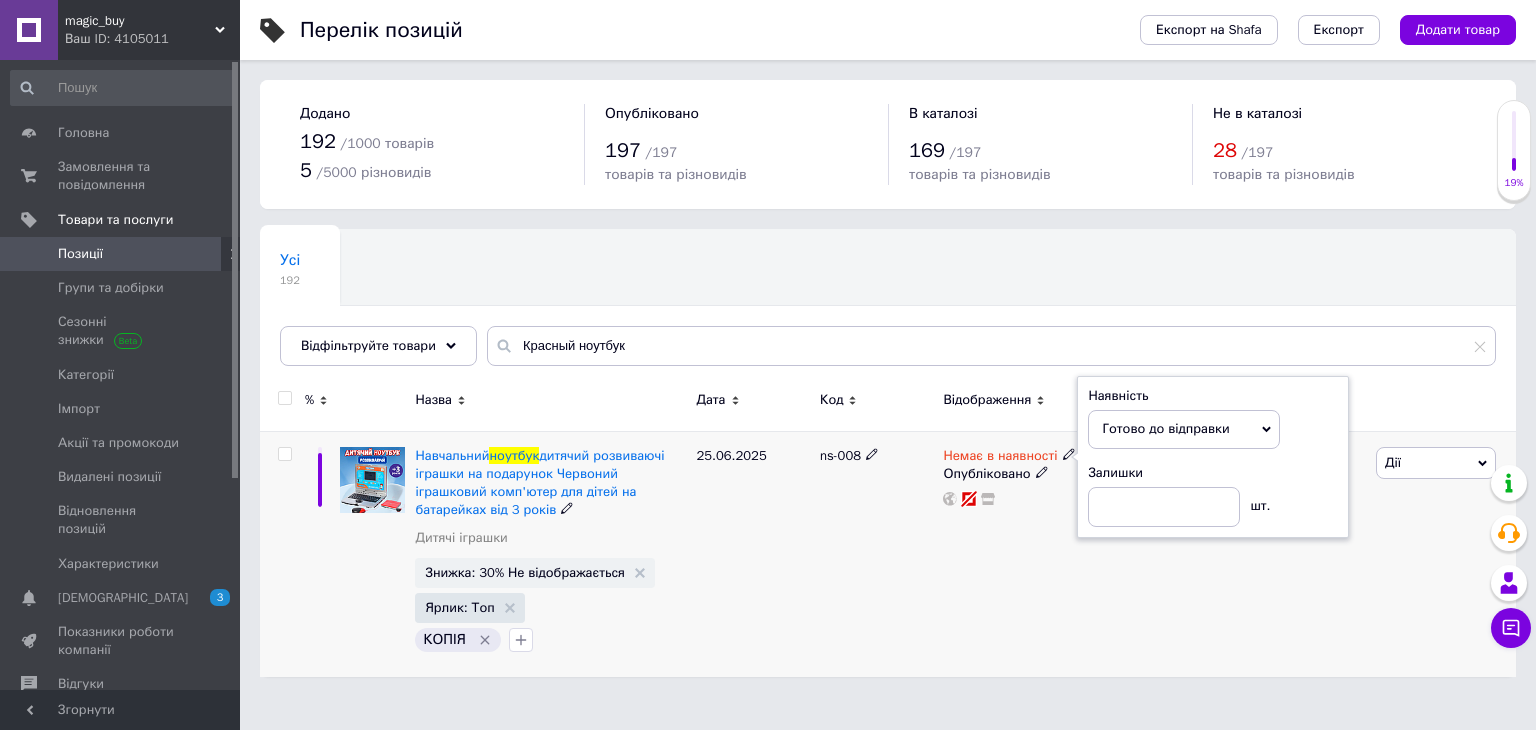 click on "Дії" at bounding box center (1436, 463) 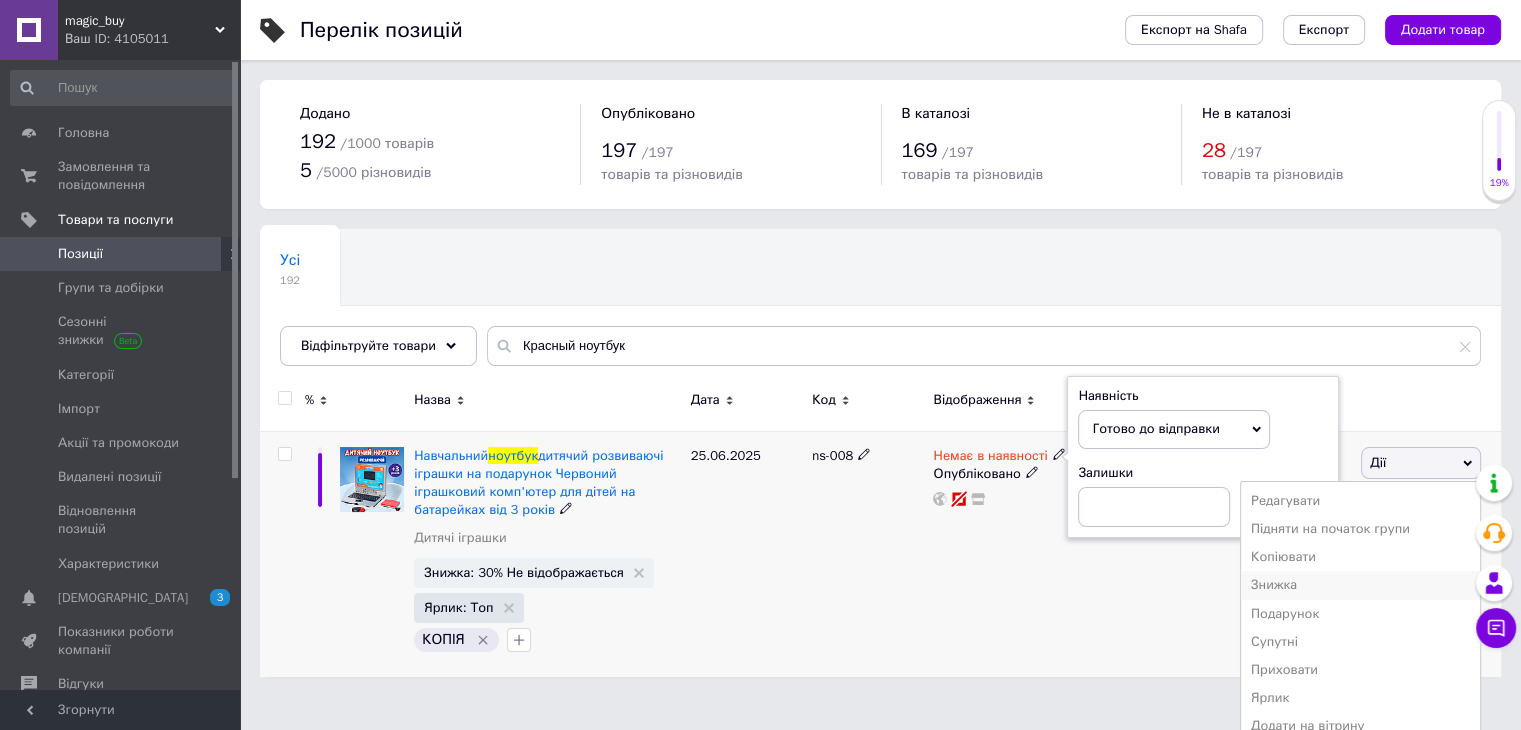 click on "Знижка" at bounding box center [1360, 585] 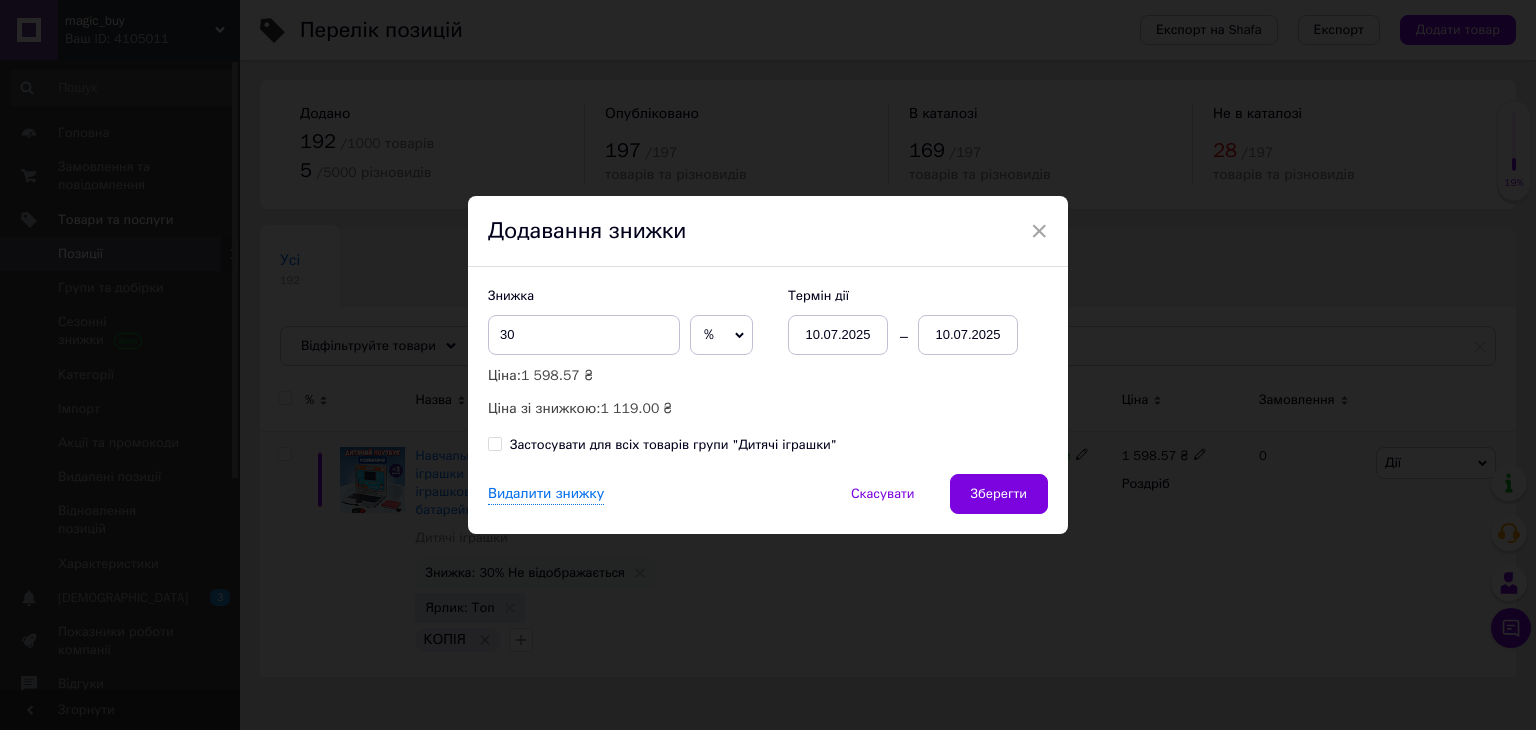 click on "10.07.2025" at bounding box center (968, 335) 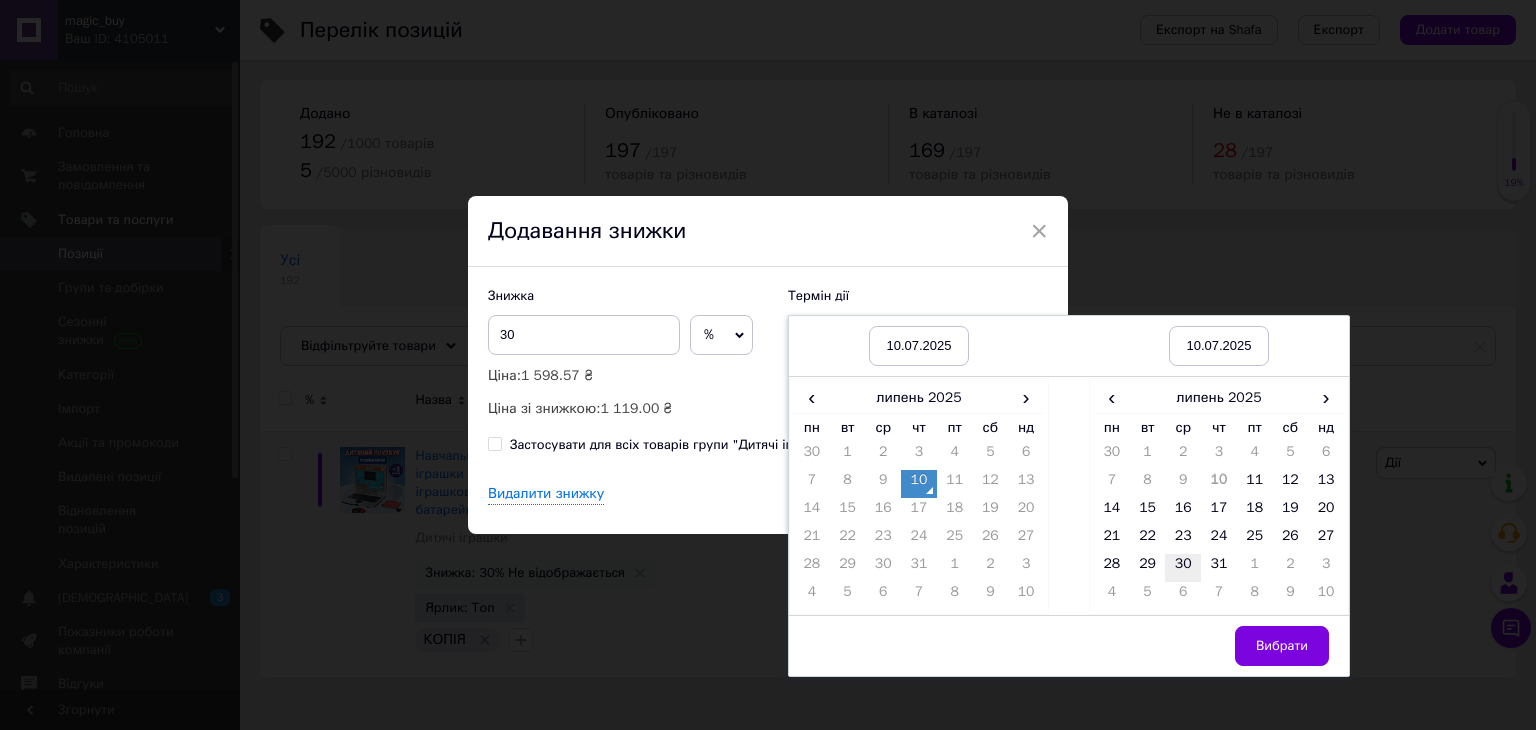 click on "30" at bounding box center (1183, 568) 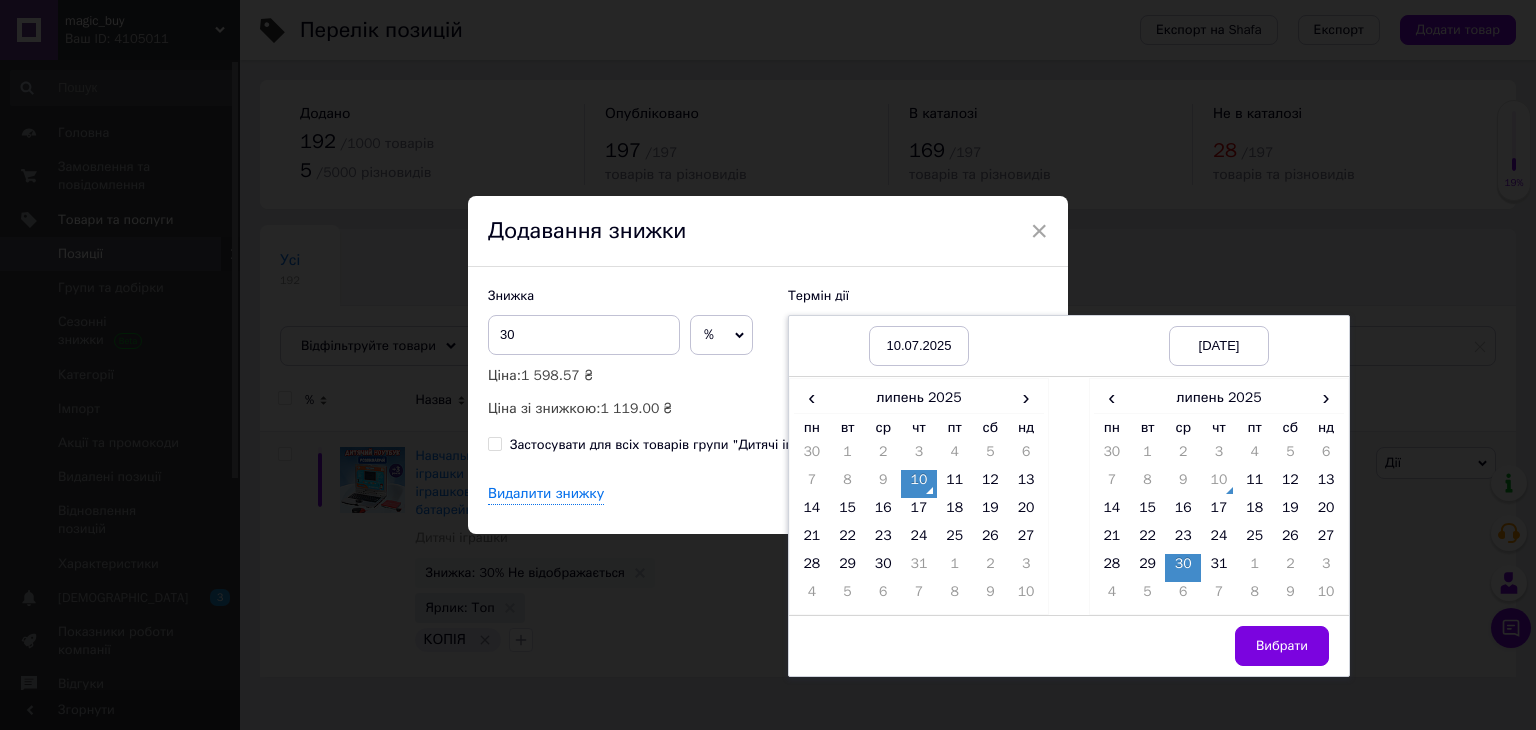 click on "Вибрати" at bounding box center [1219, 645] 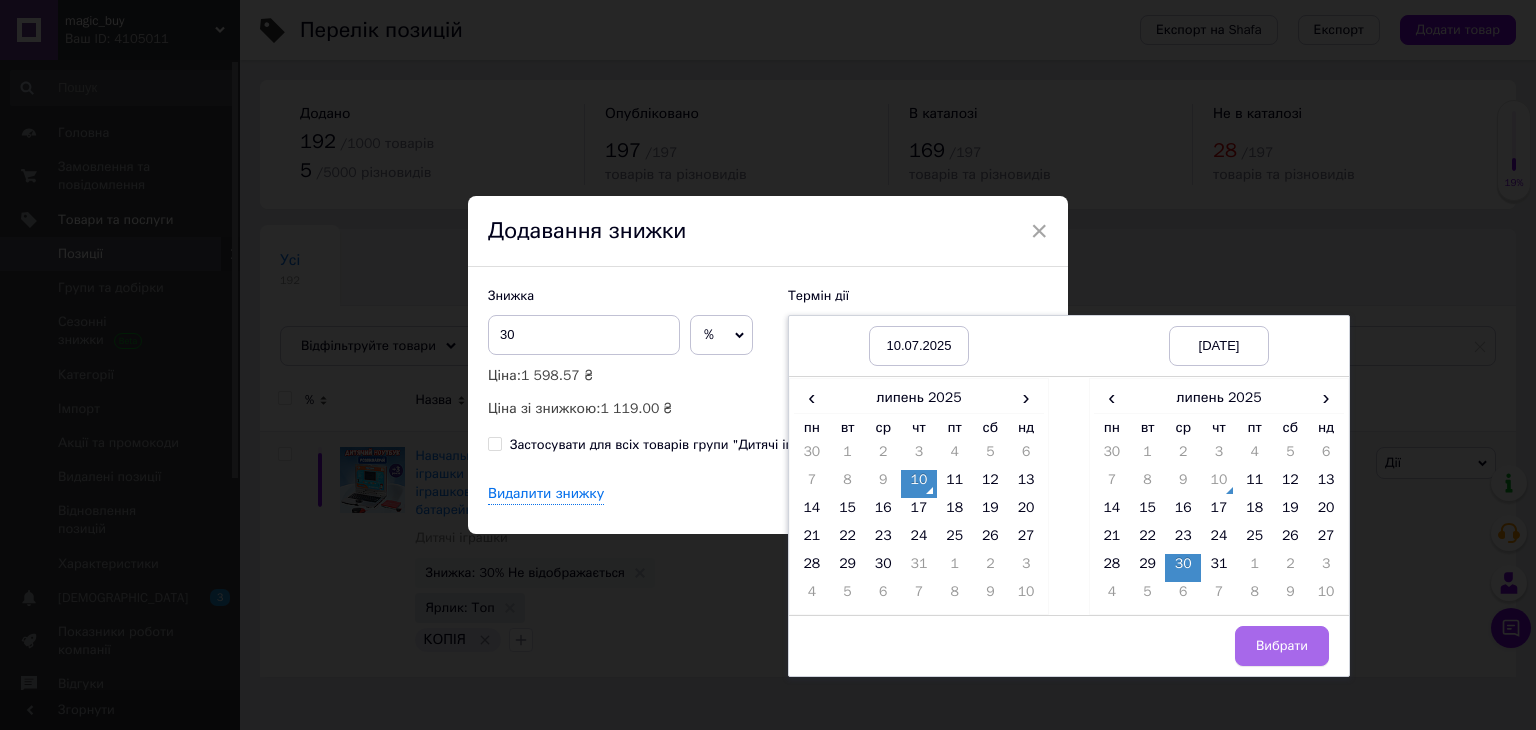 click on "Вибрати" at bounding box center [1282, 646] 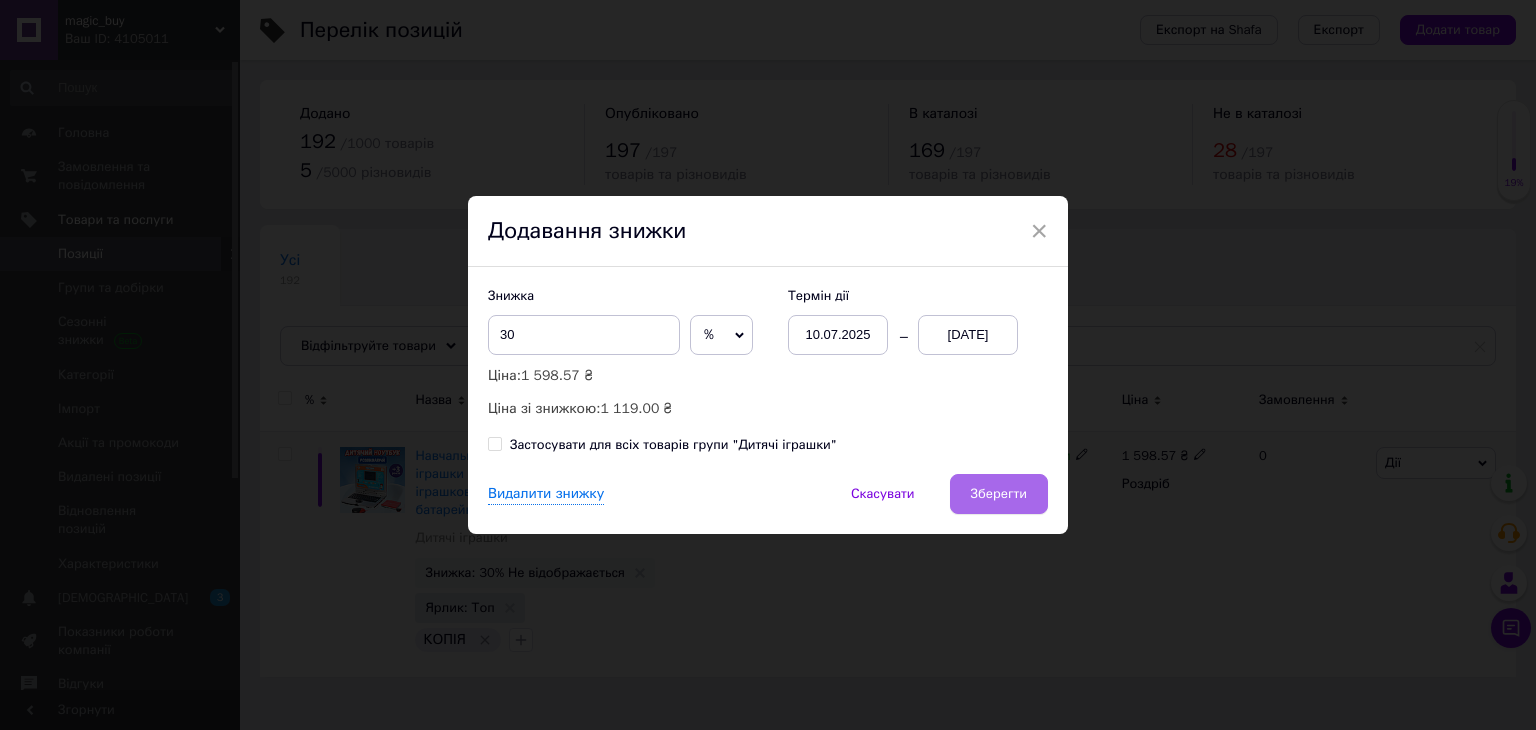 click on "Зберегти" at bounding box center [999, 494] 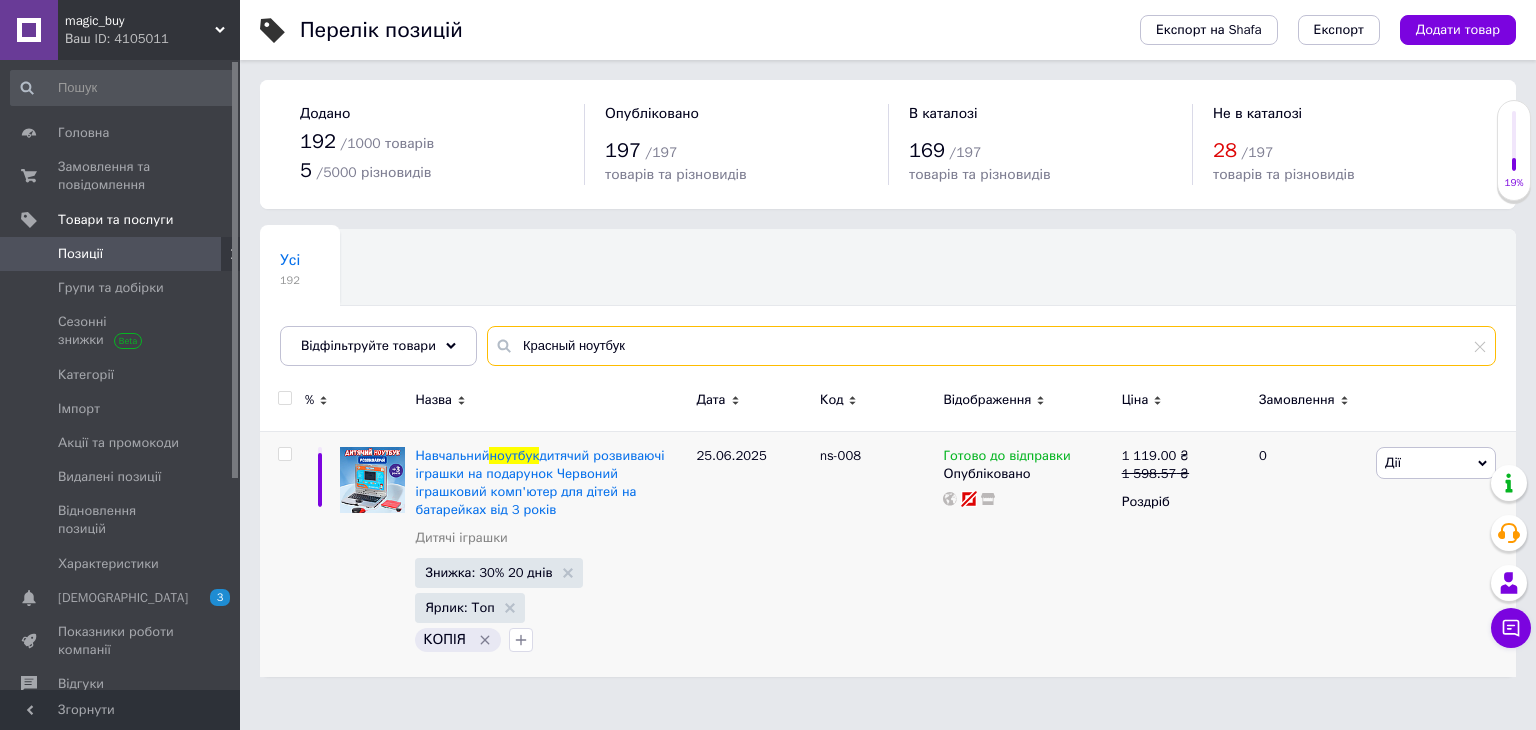 drag, startPoint x: 648, startPoint y: 342, endPoint x: 567, endPoint y: 342, distance: 81 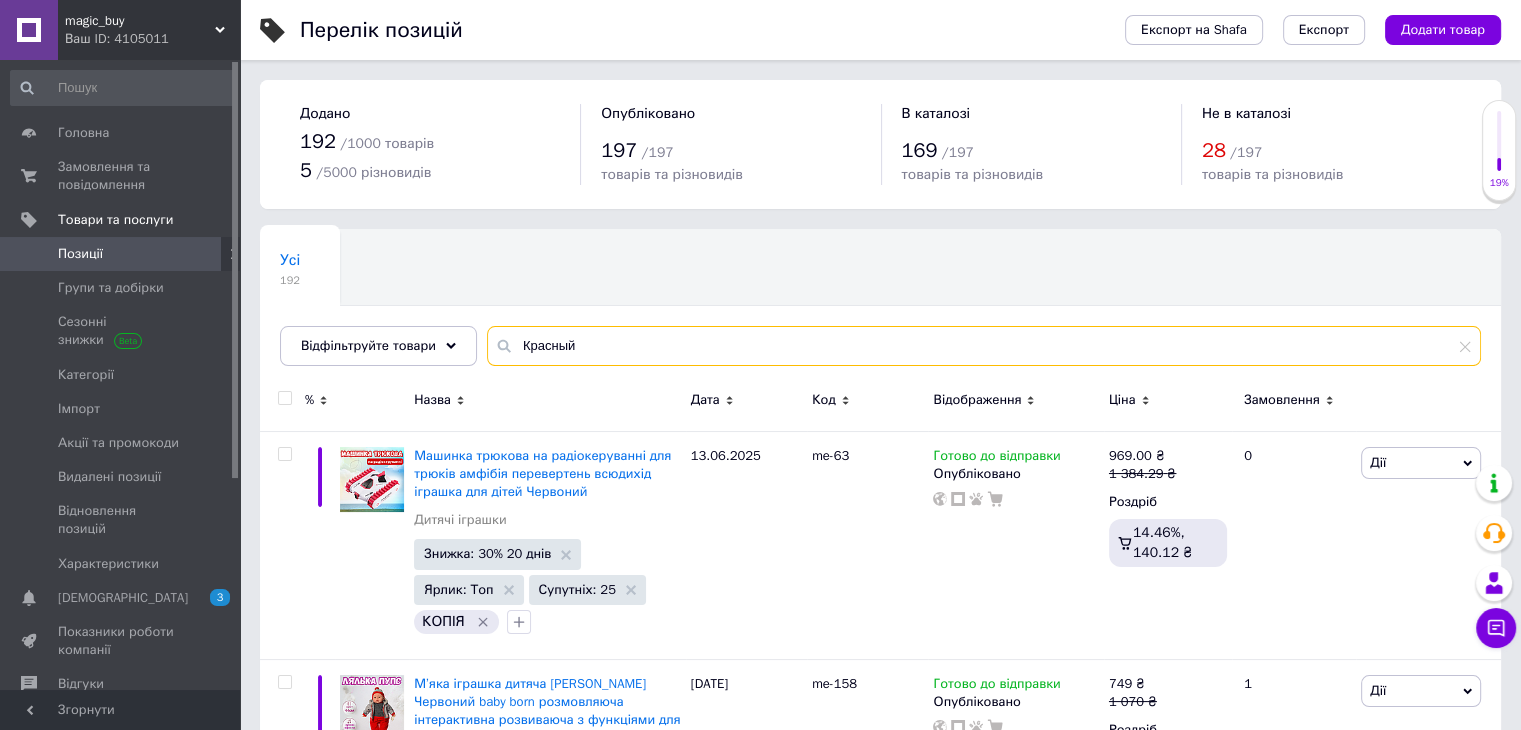 drag, startPoint x: 608, startPoint y: 337, endPoint x: 530, endPoint y: 345, distance: 78.40918 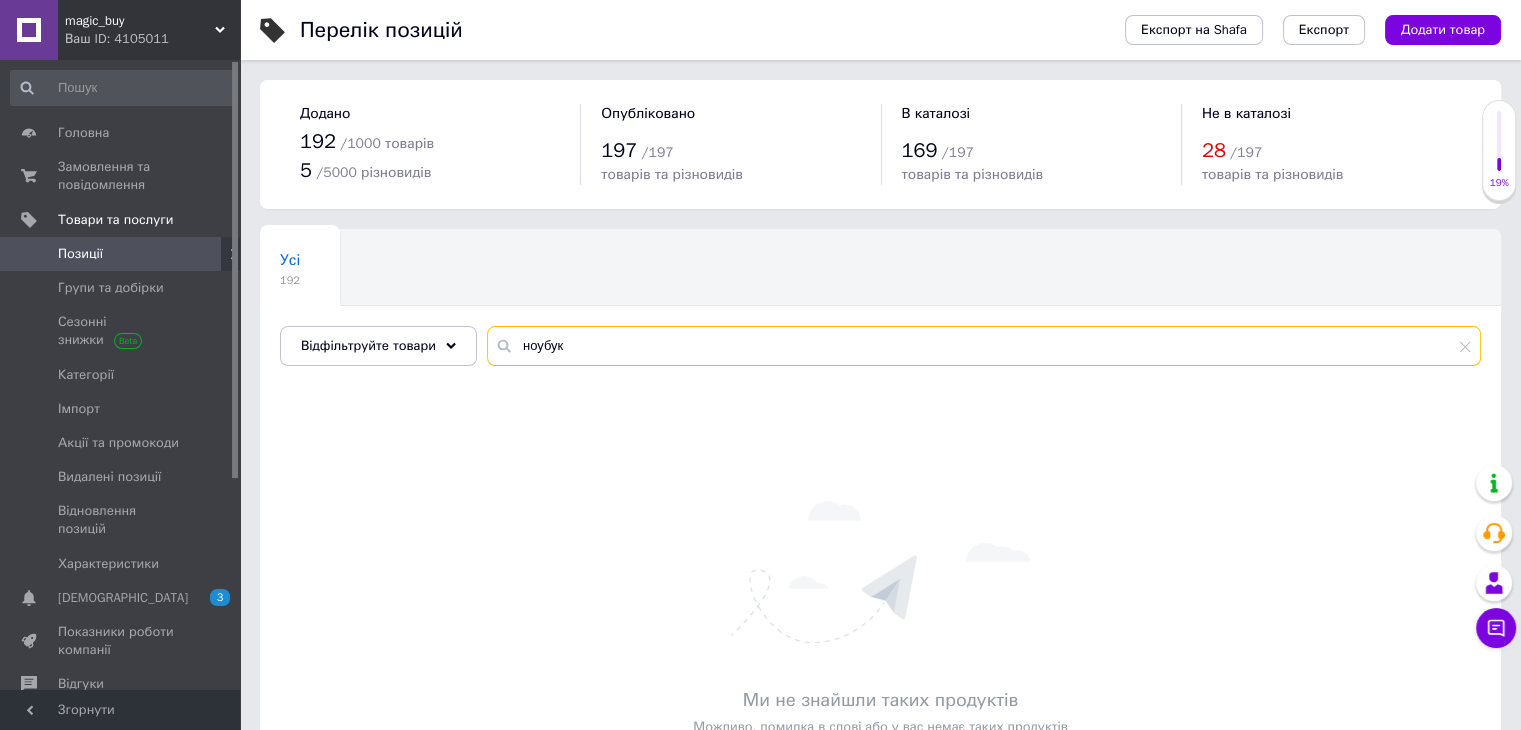 click on "ноубук" at bounding box center [984, 346] 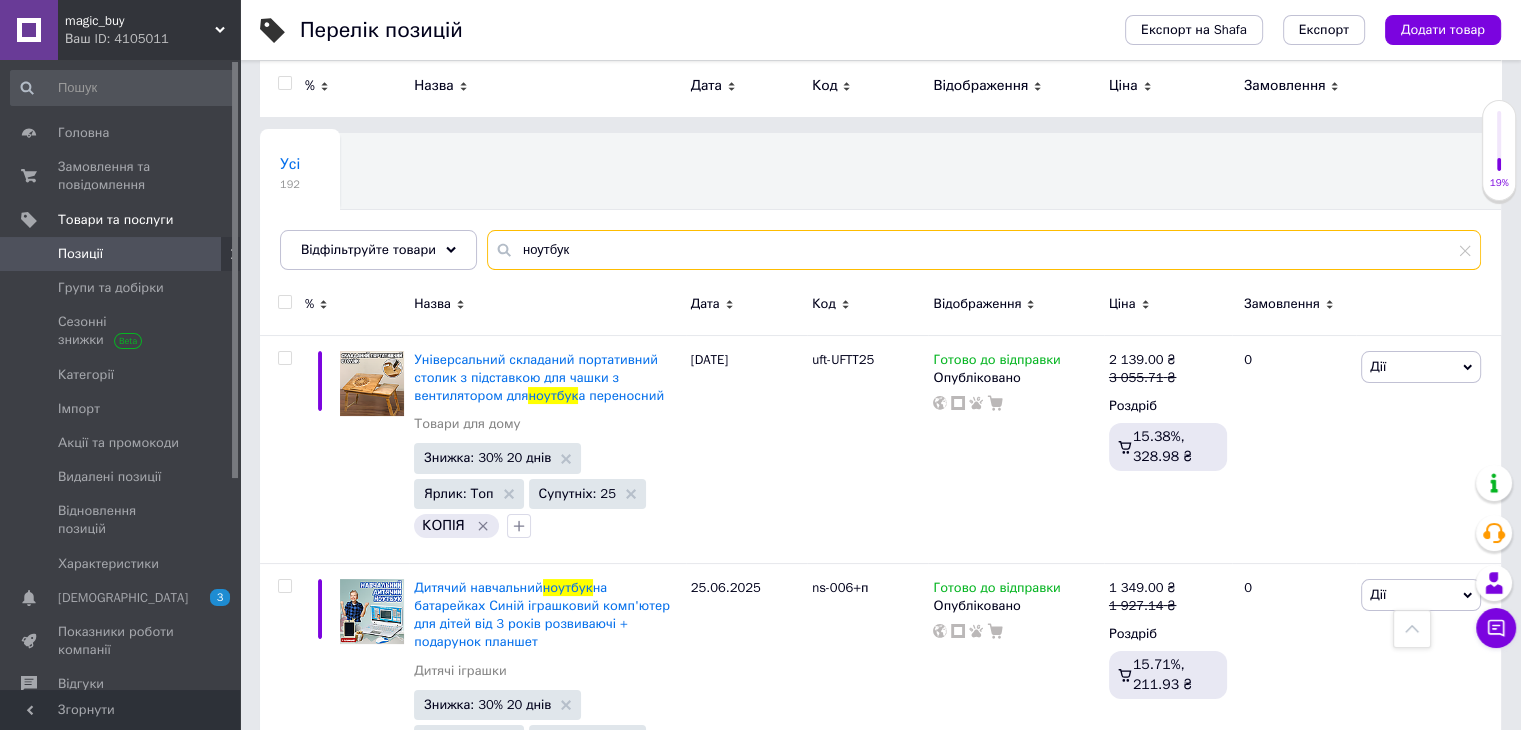 scroll, scrollTop: 0, scrollLeft: 0, axis: both 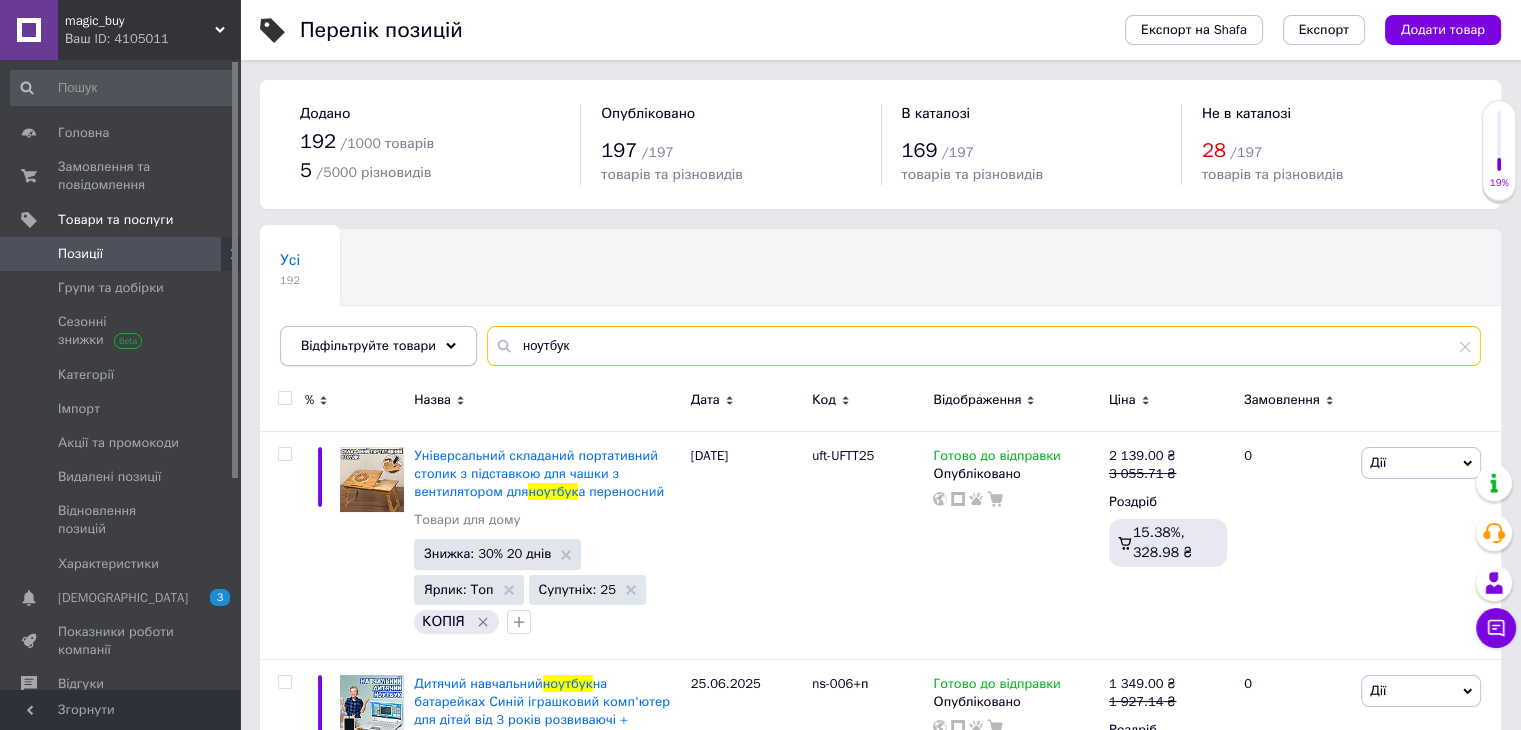 click on "Відфільтруйте товари ноутбук" at bounding box center [880, 346] 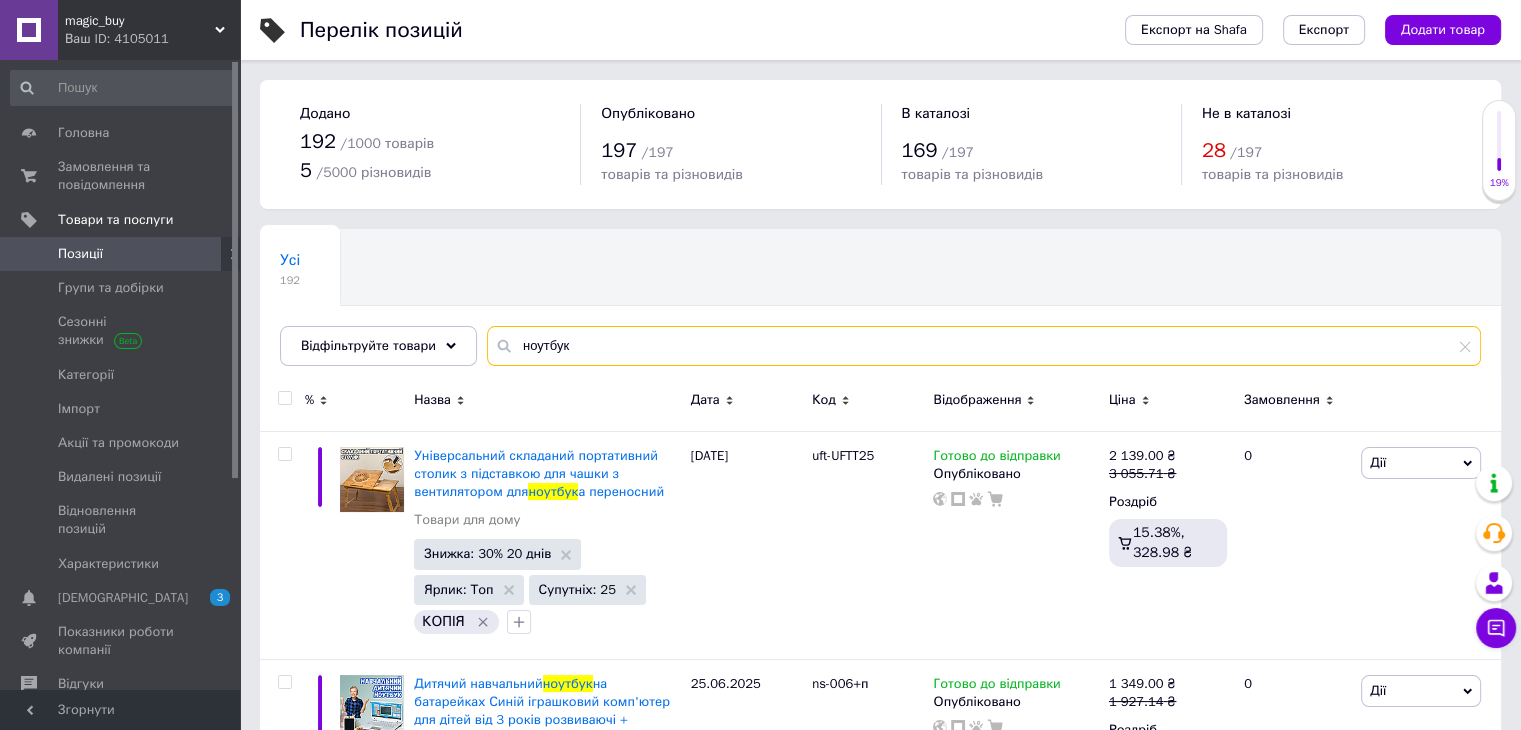 paste on "it- 59416" 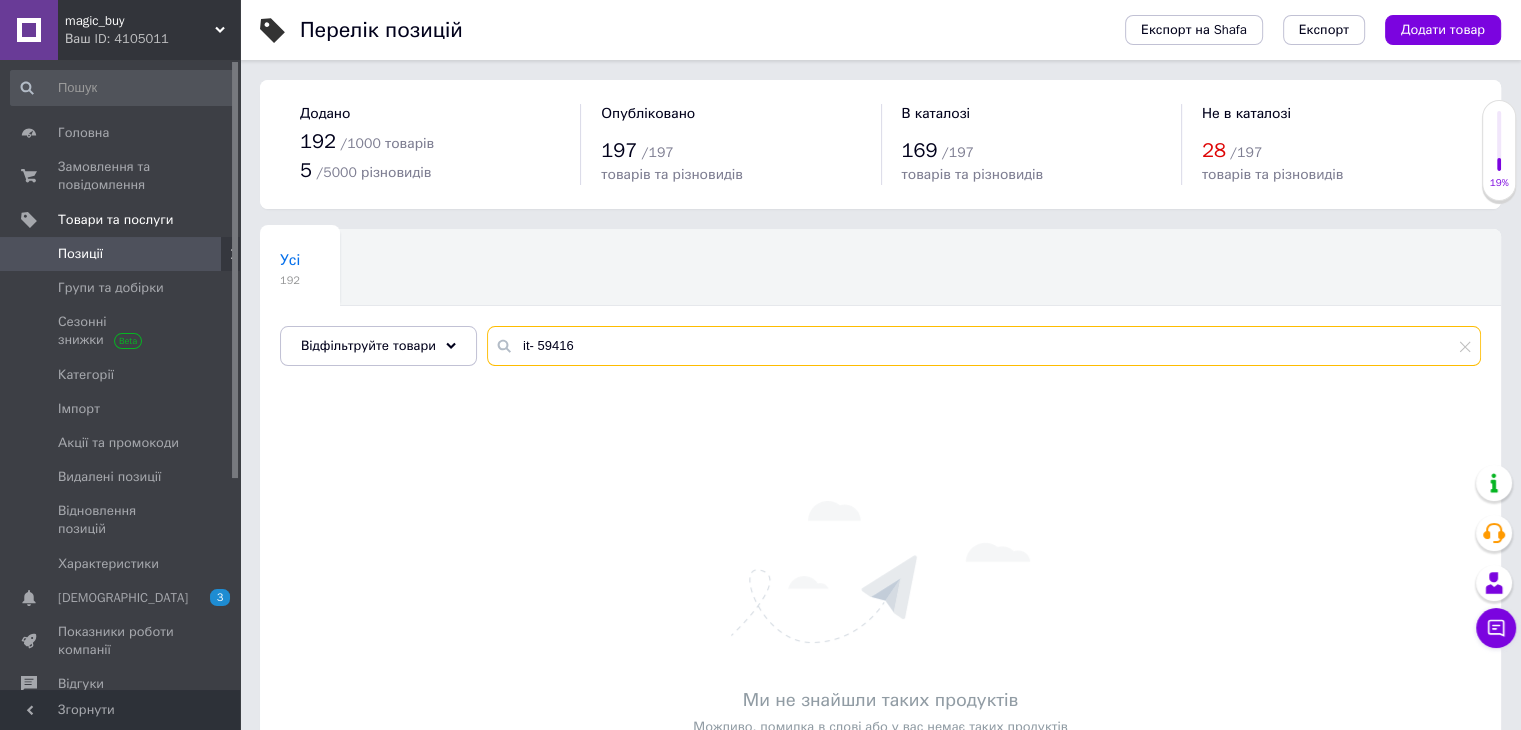 type on "it- 59416" 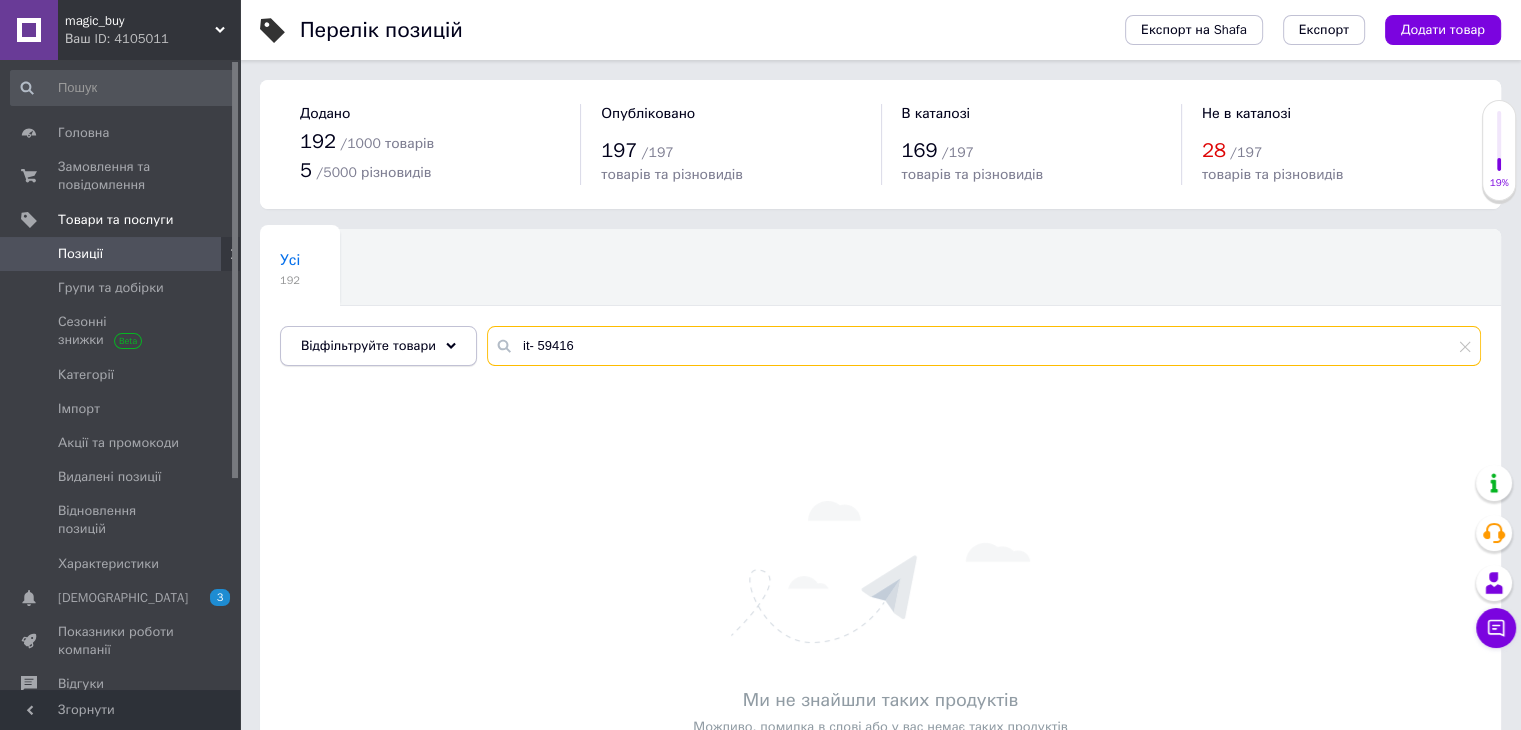 drag, startPoint x: 629, startPoint y: 338, endPoint x: 416, endPoint y: 348, distance: 213.23462 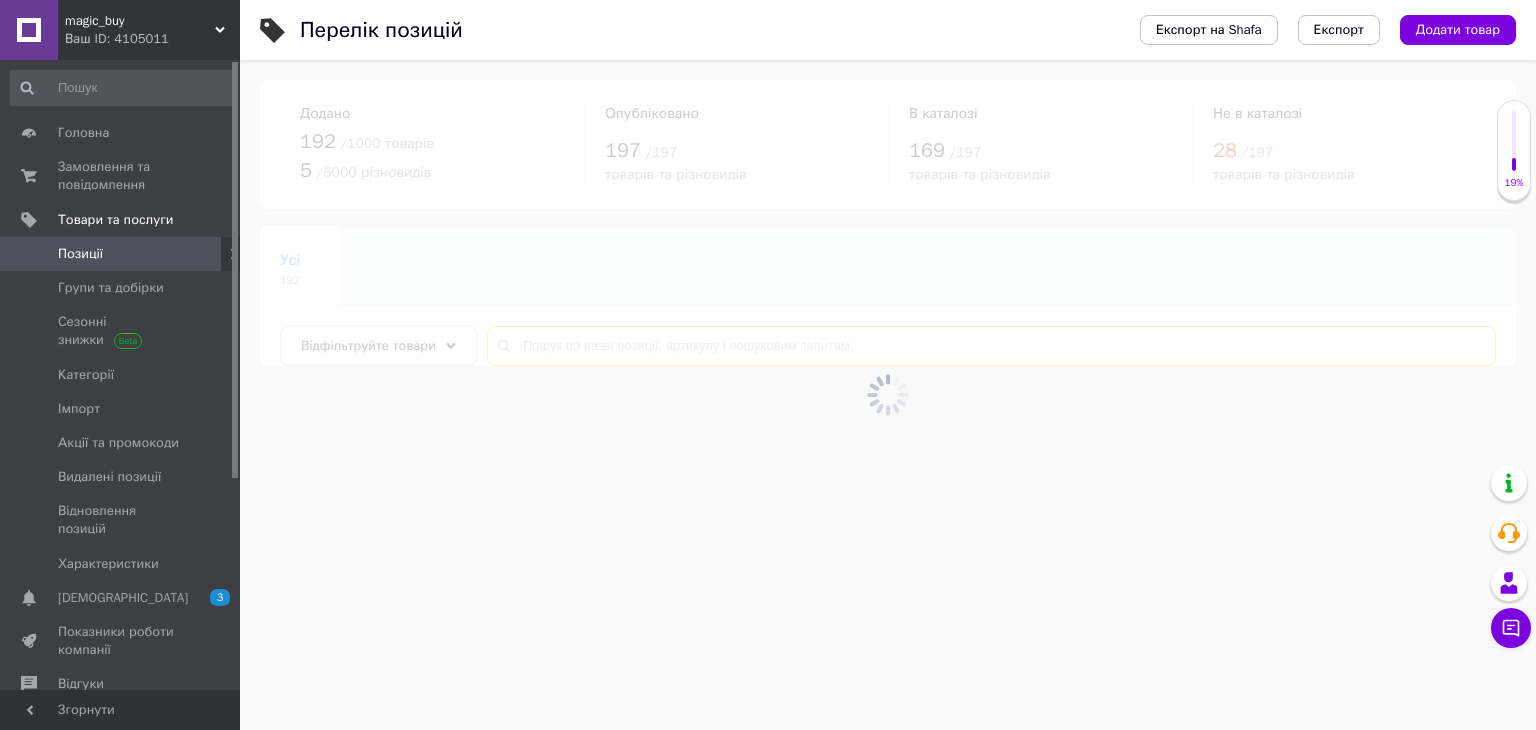 type 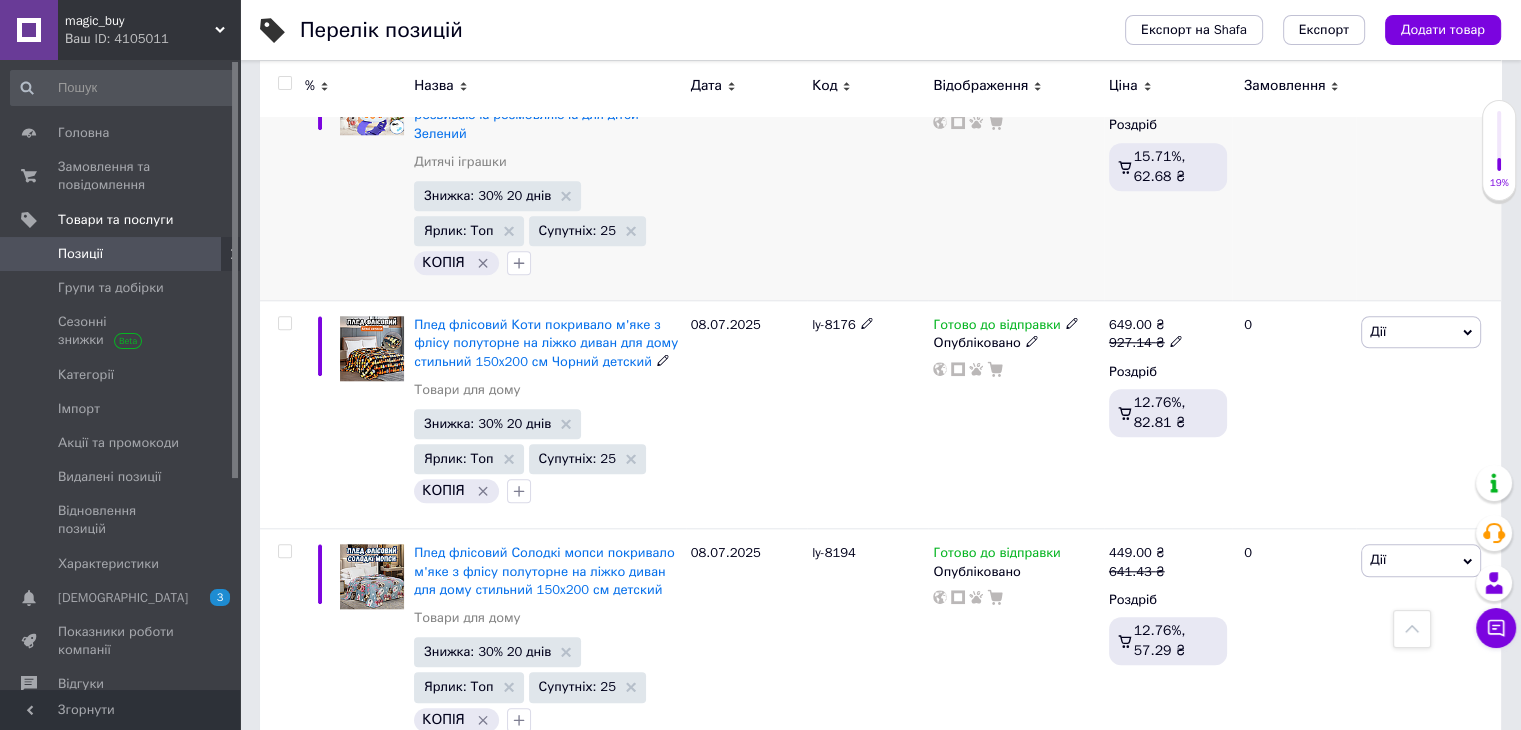 scroll, scrollTop: 1600, scrollLeft: 0, axis: vertical 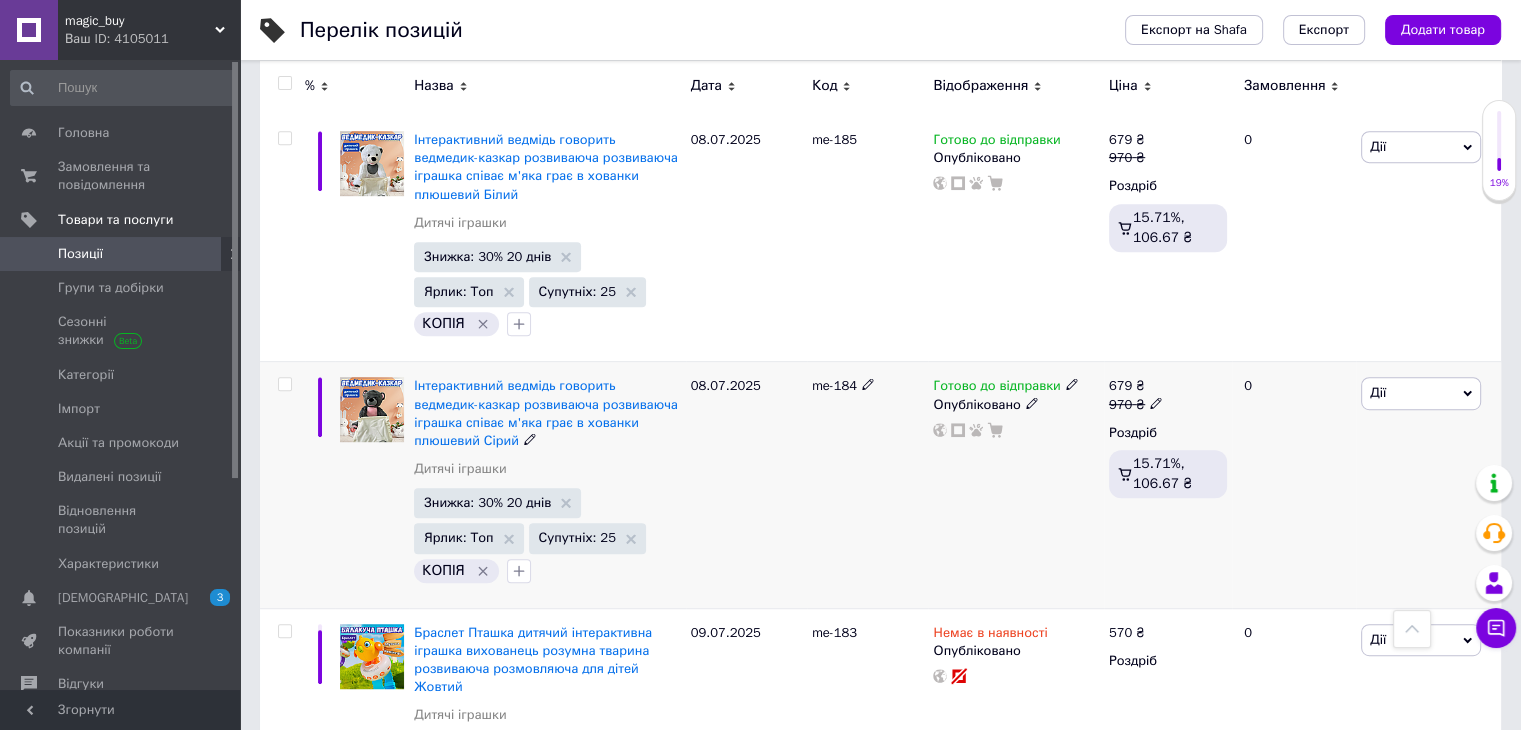 drag, startPoint x: 492, startPoint y: 430, endPoint x: 412, endPoint y: 407, distance: 83.240616 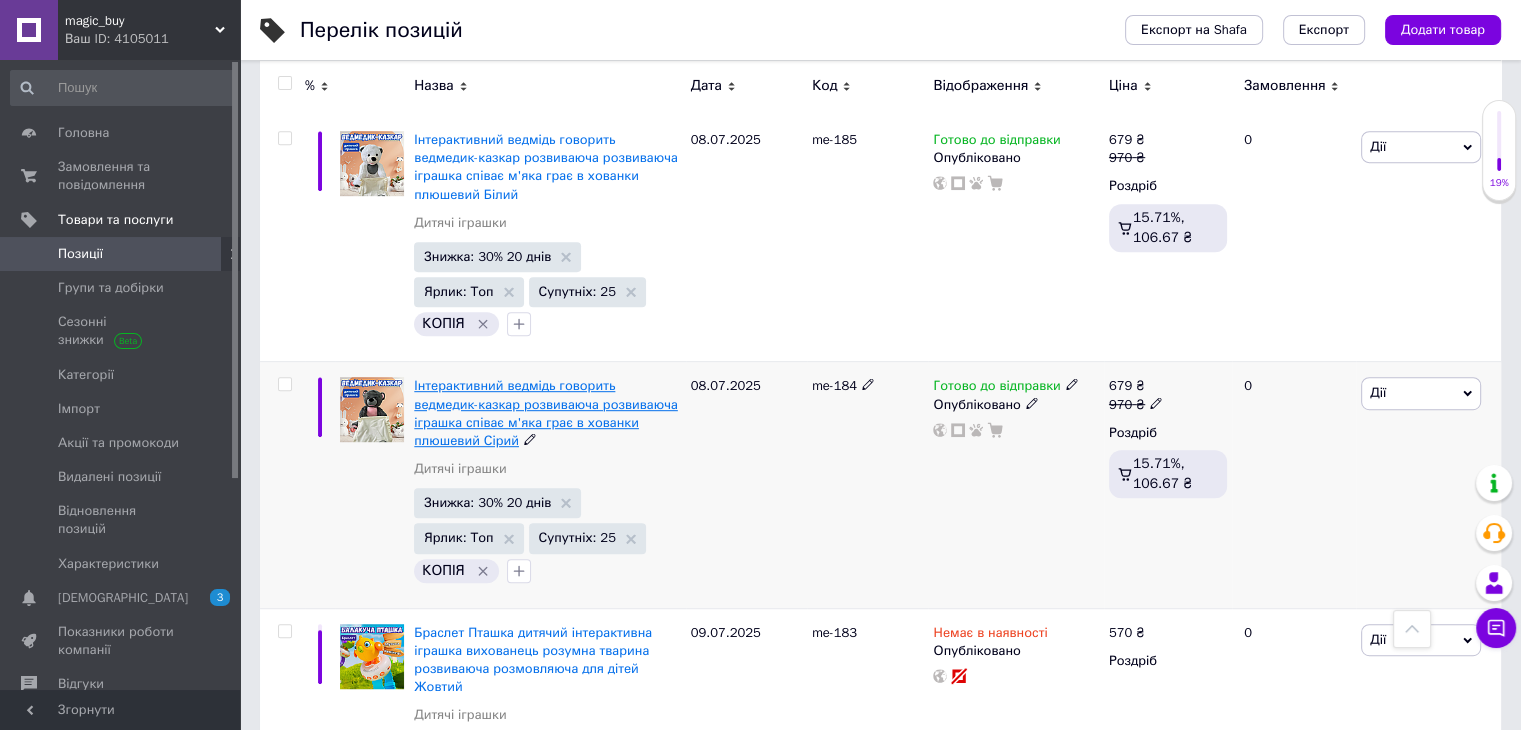 drag, startPoint x: 412, startPoint y: 407, endPoint x: 450, endPoint y: 419, distance: 39.849716 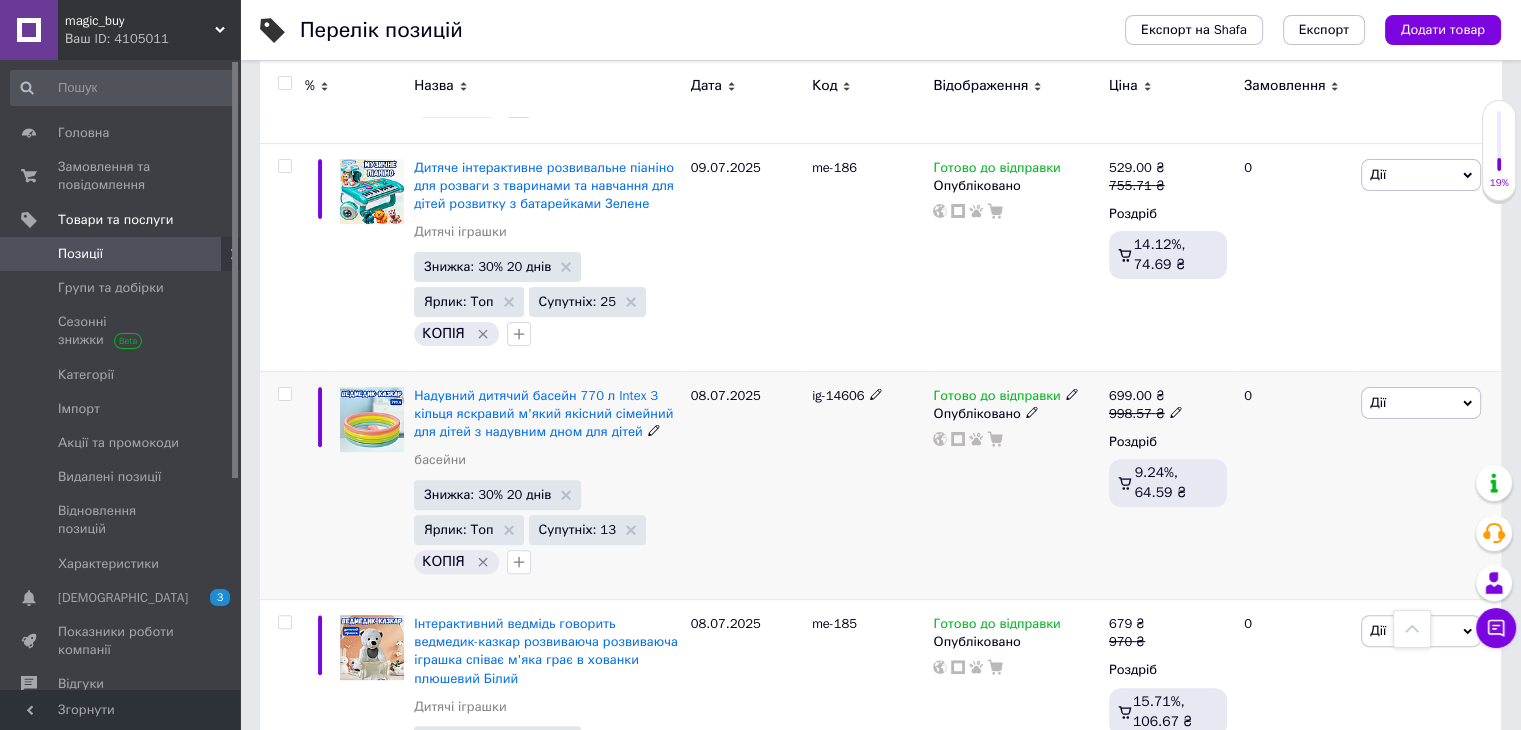 scroll, scrollTop: 400, scrollLeft: 0, axis: vertical 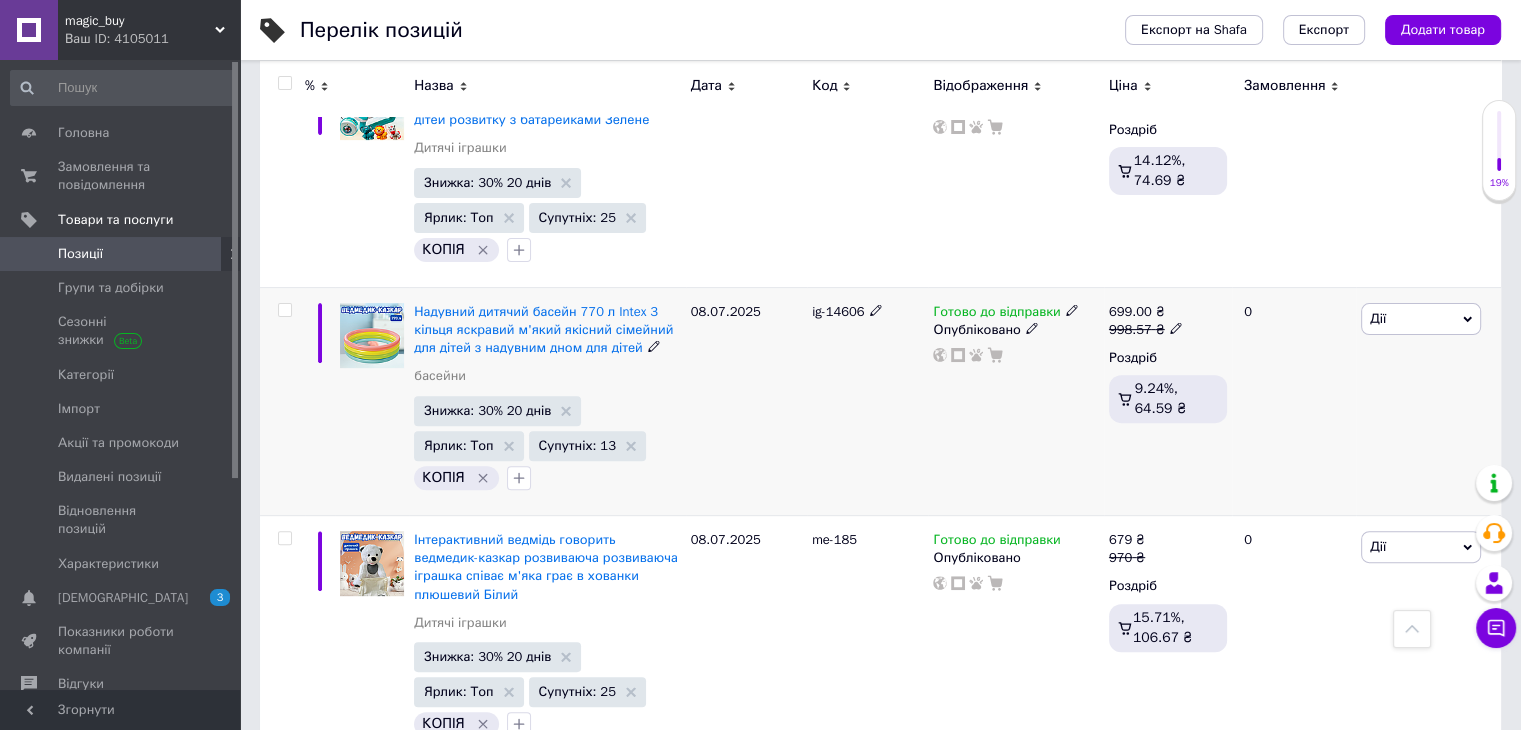 click on "Дії" at bounding box center (1421, 319) 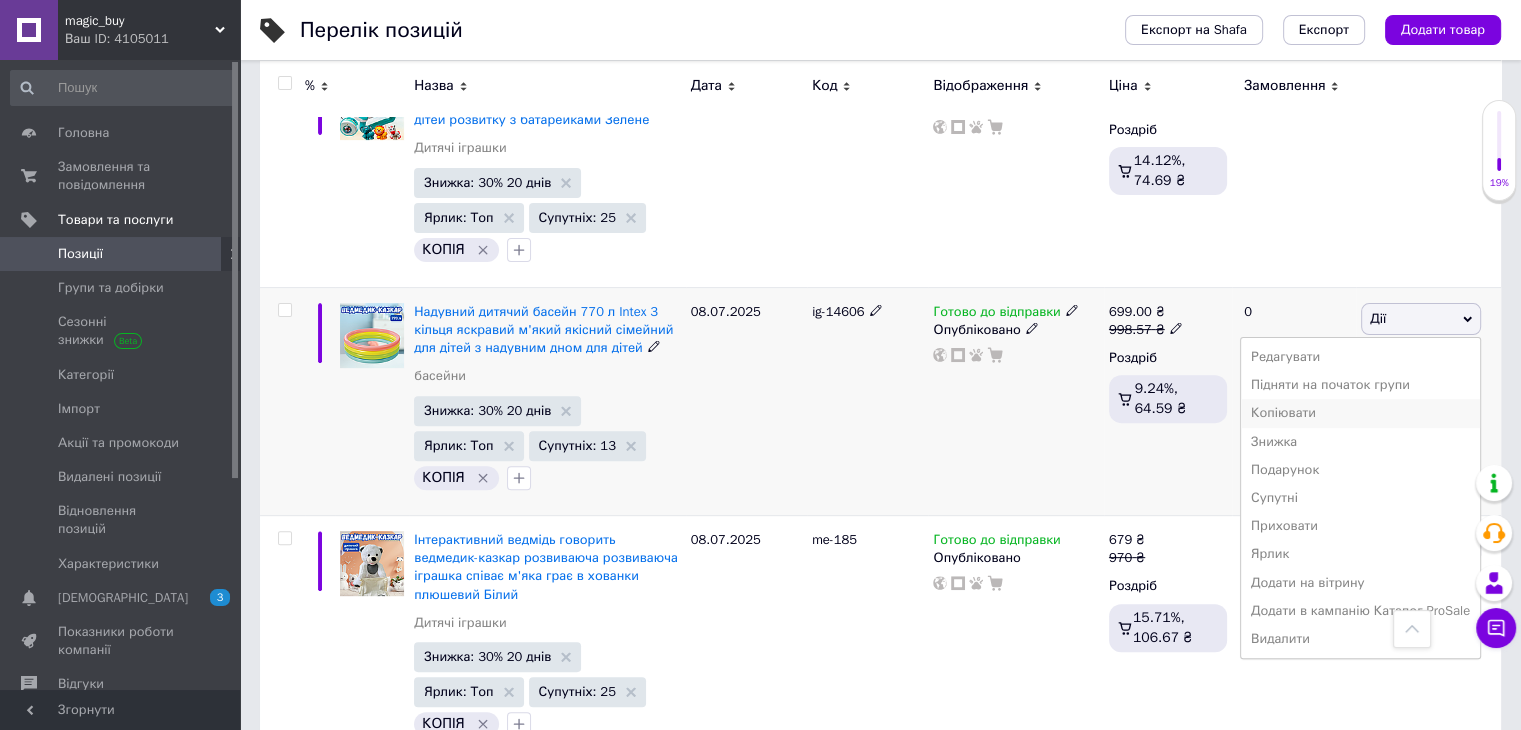 click on "Копіювати" at bounding box center (1360, 413) 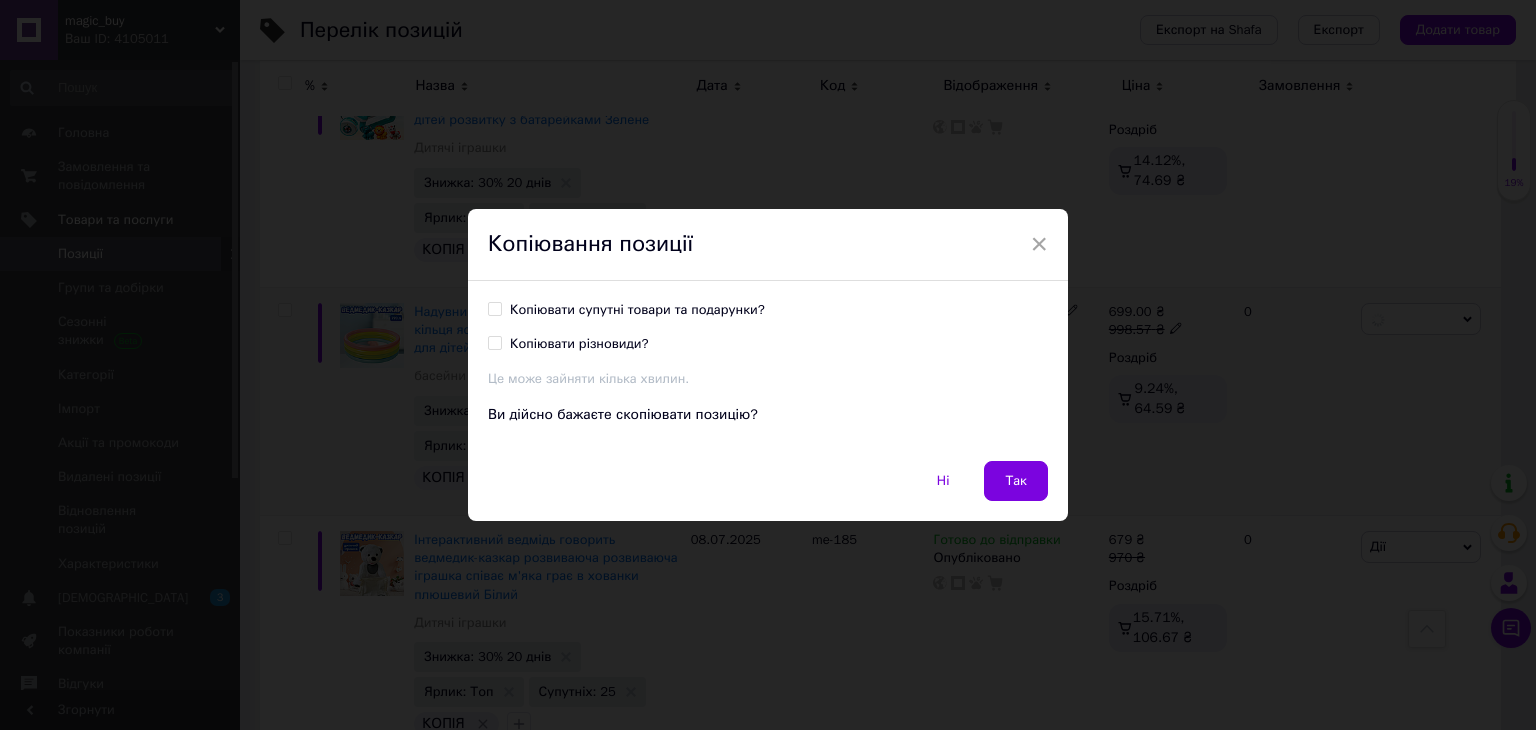 click on "Копіювати супутні товари та подарунки?" at bounding box center (637, 310) 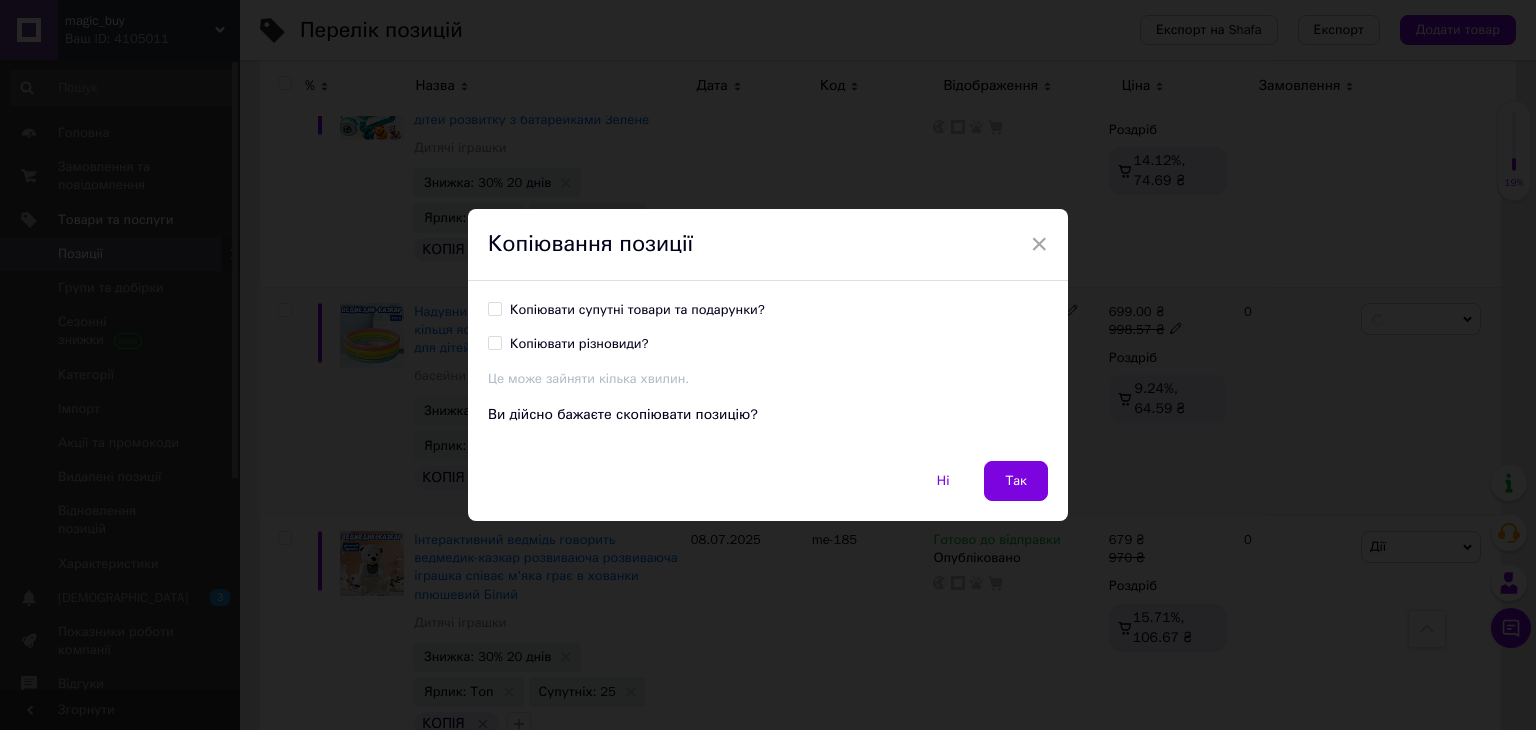 click on "Копіювати супутні товари та подарунки?" at bounding box center (494, 308) 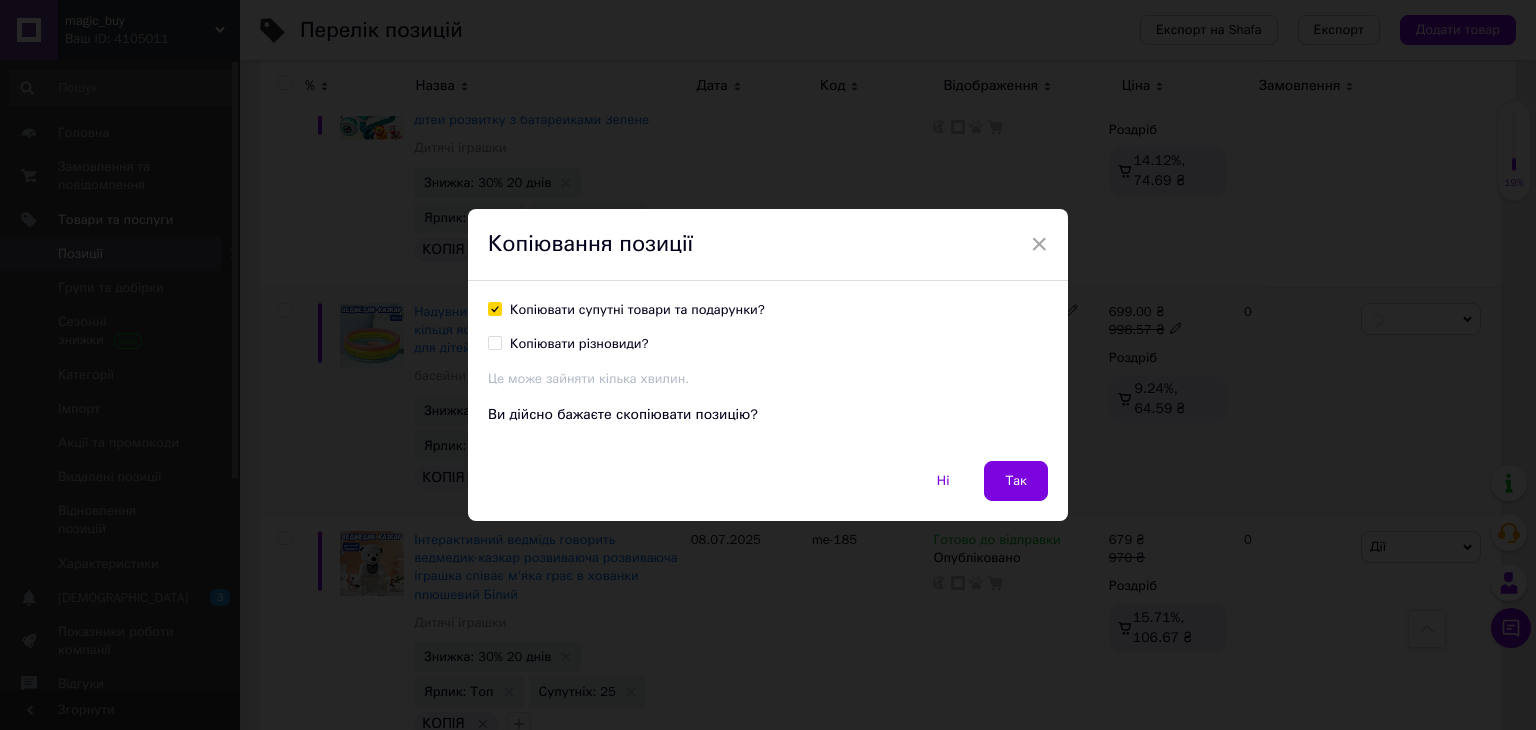 checkbox on "true" 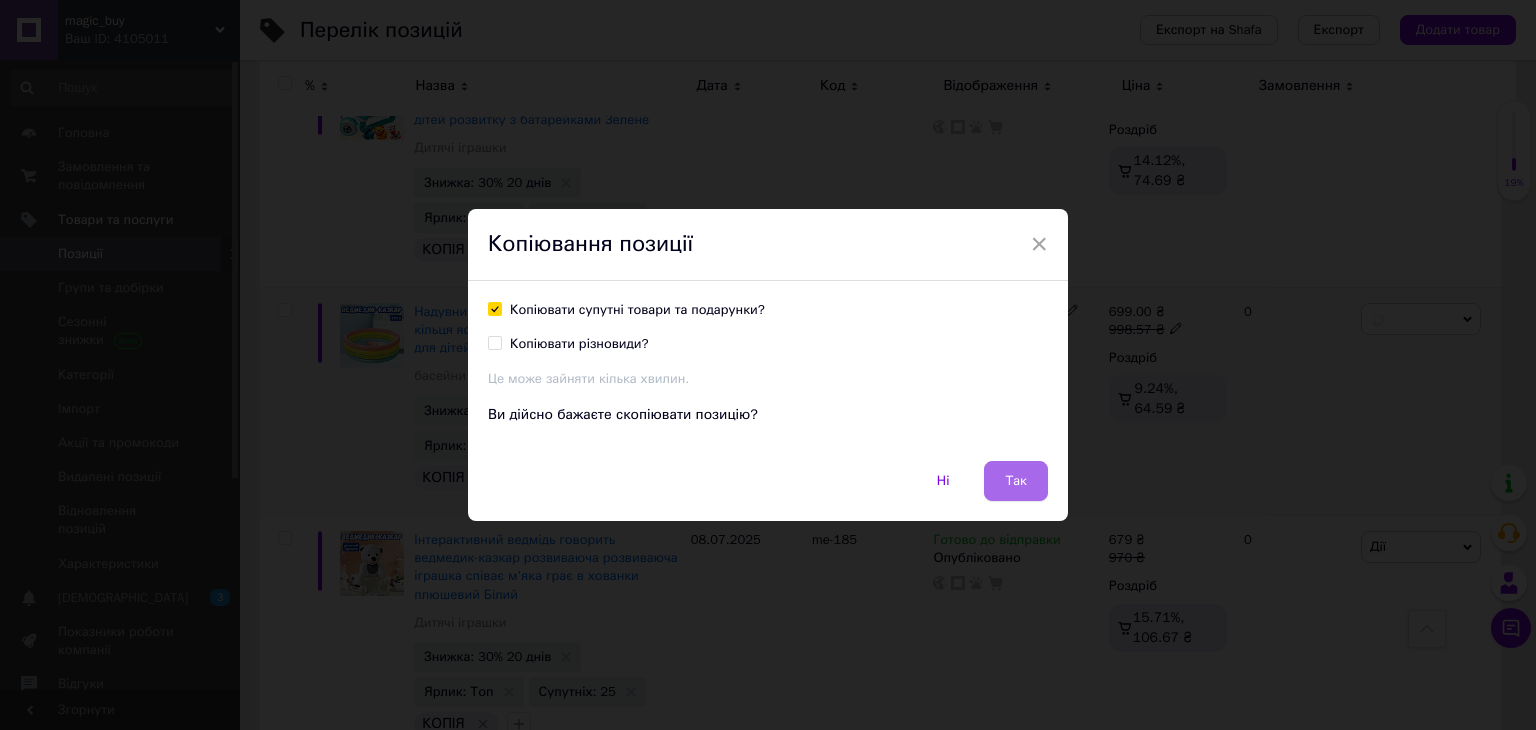 click on "Так" at bounding box center [1016, 481] 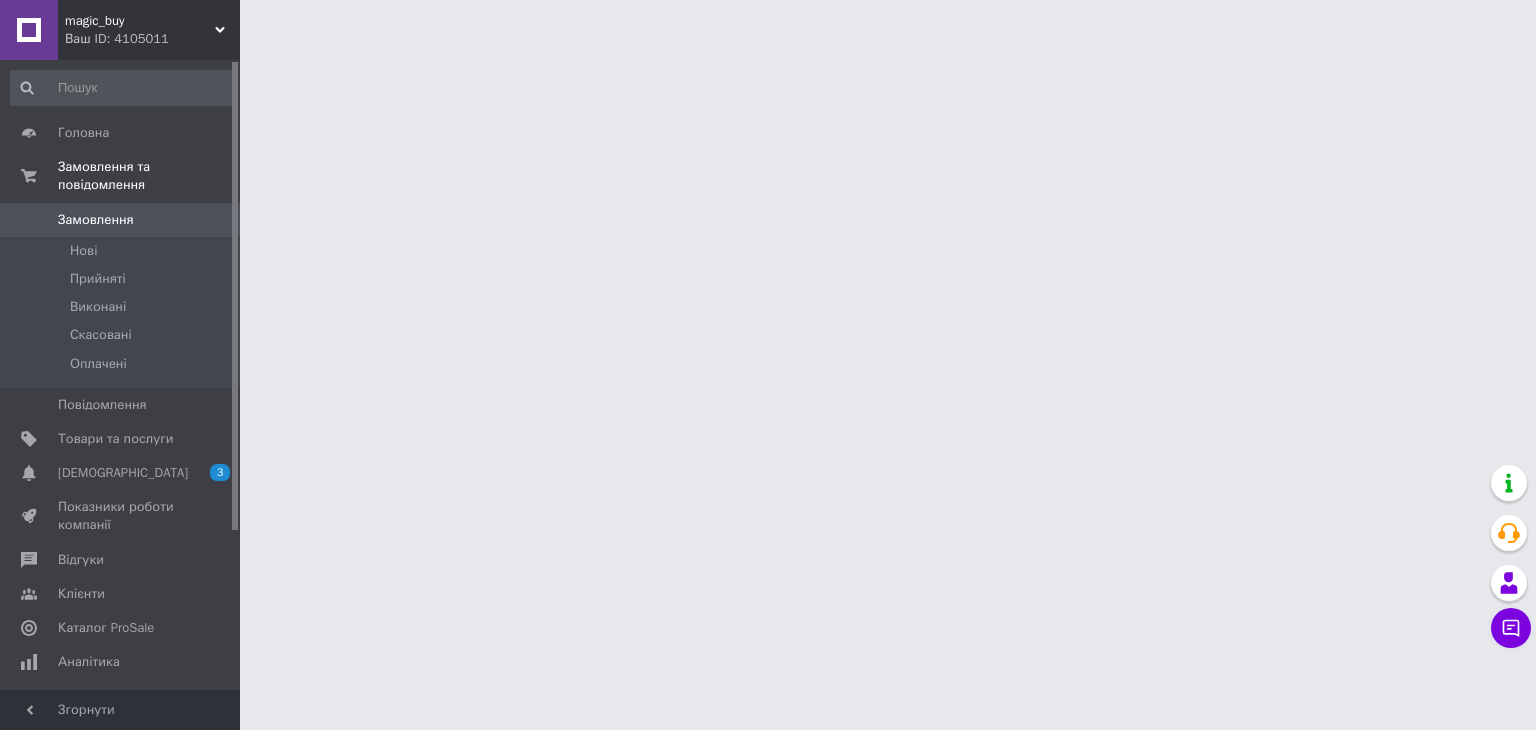 scroll, scrollTop: 0, scrollLeft: 0, axis: both 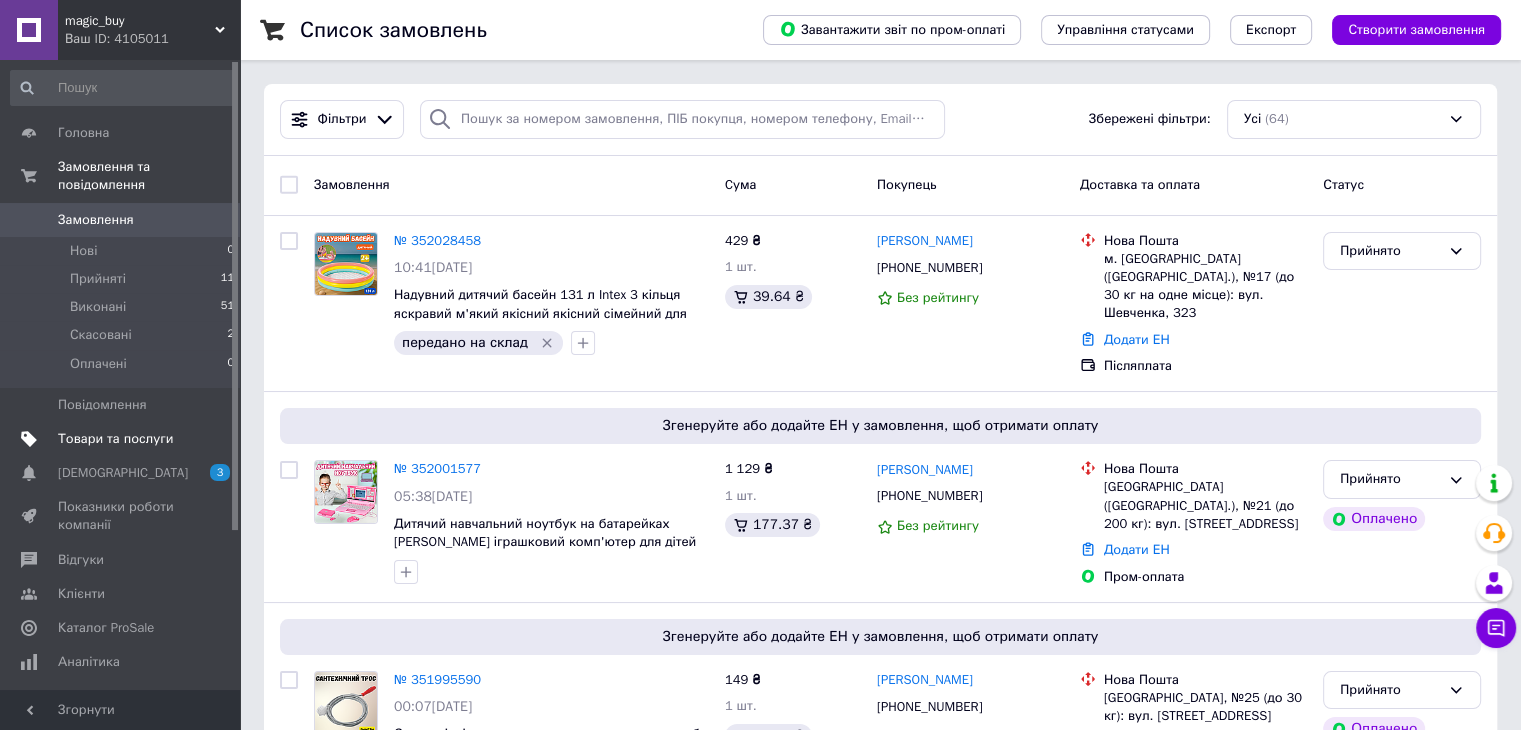 click on "Товари та послуги" at bounding box center (115, 439) 